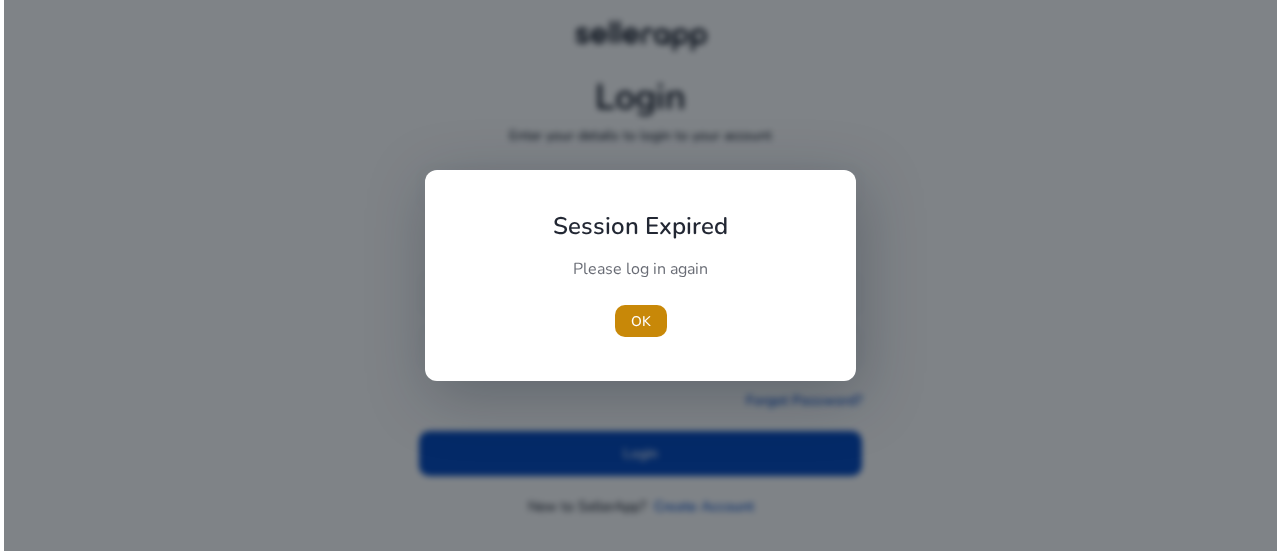 scroll, scrollTop: 0, scrollLeft: 0, axis: both 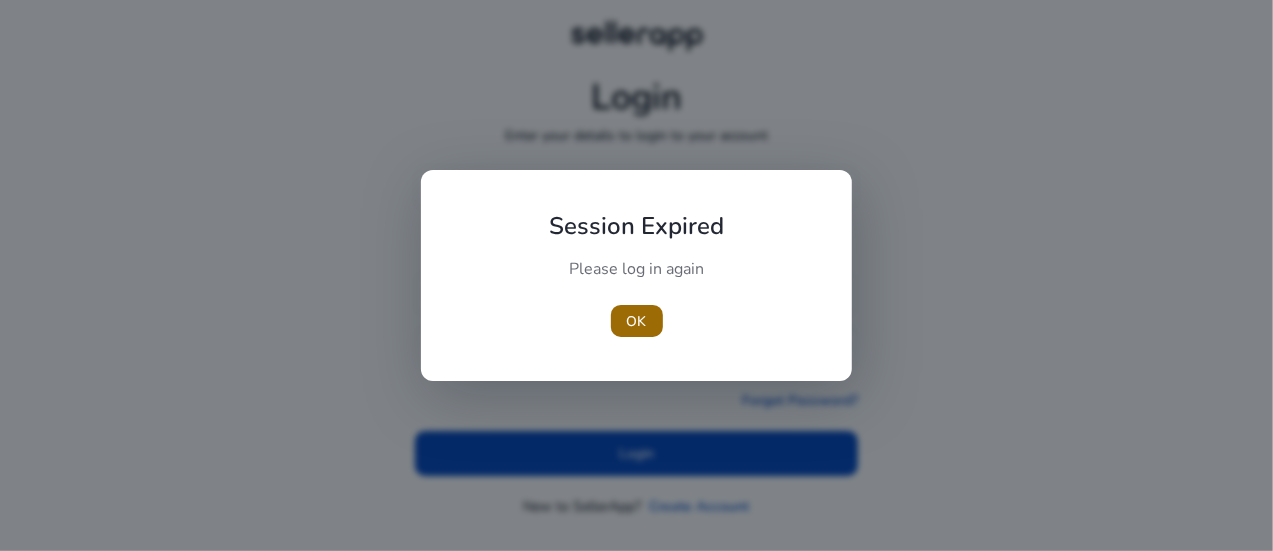 type 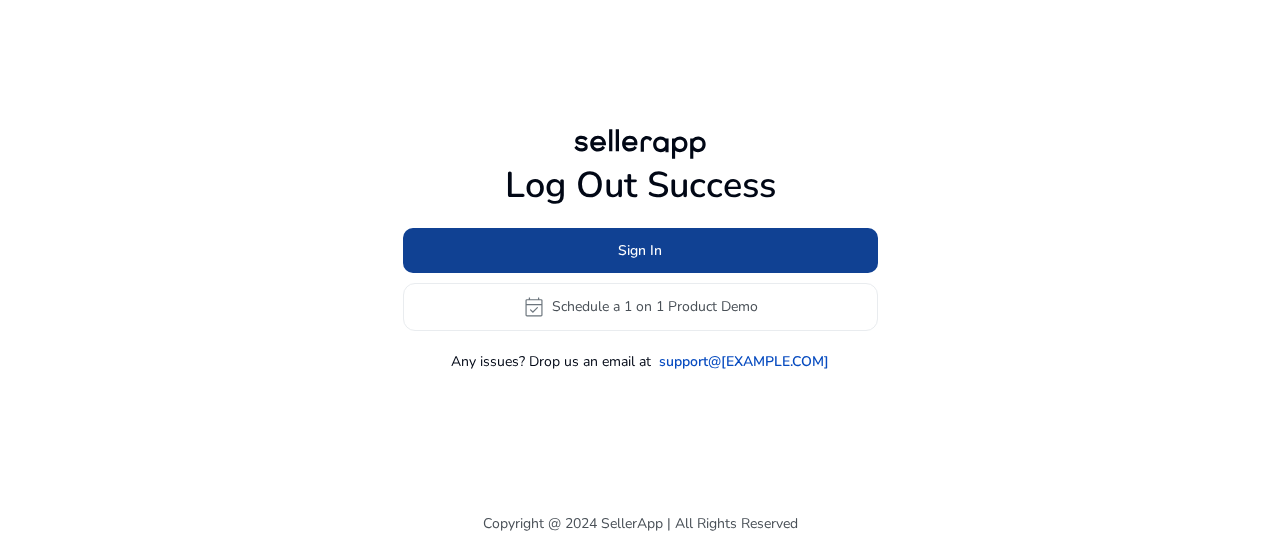 click 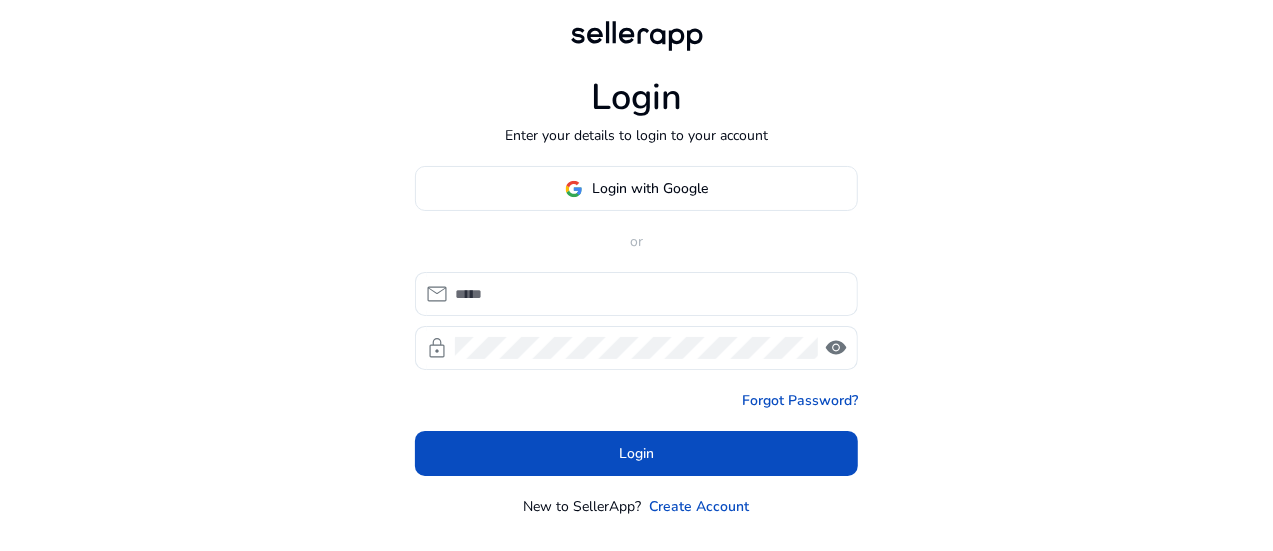type on "**********" 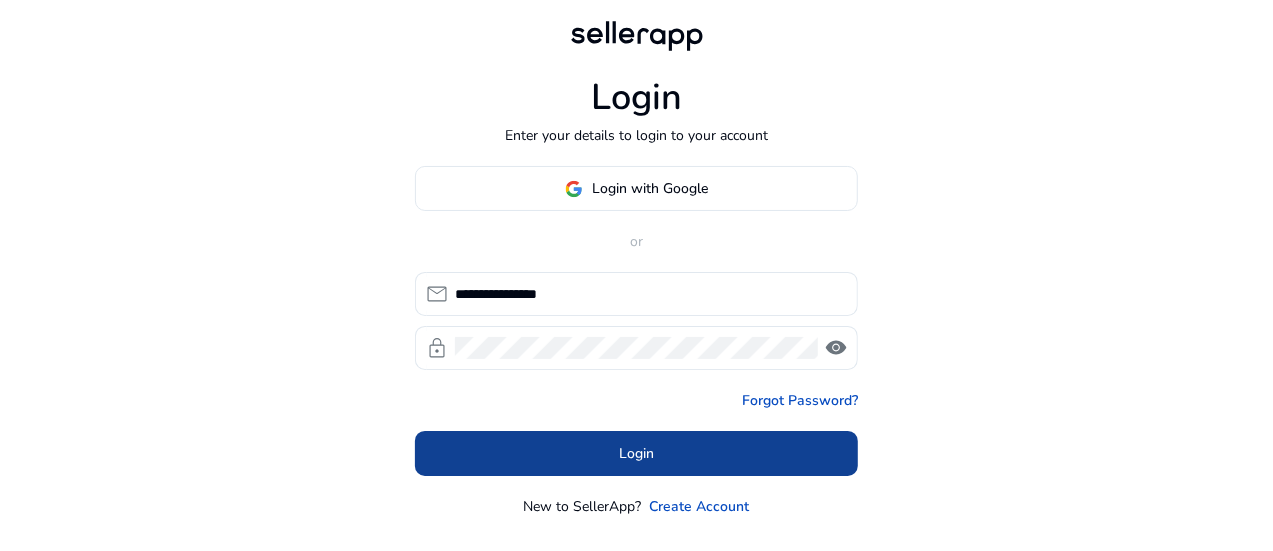 click at bounding box center (636, 454) 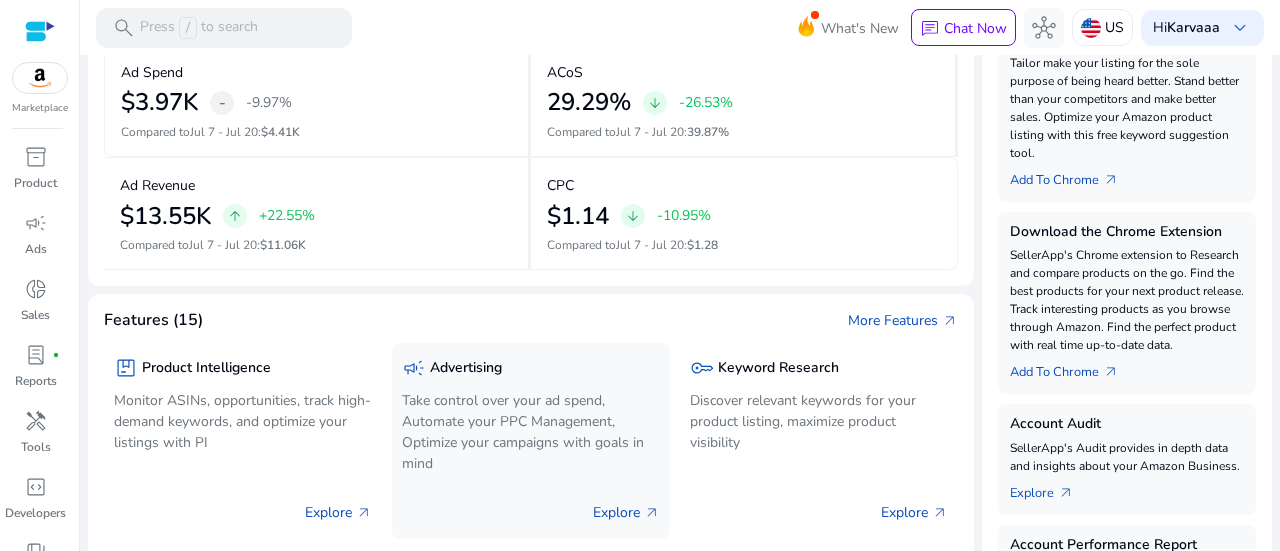 scroll, scrollTop: 0, scrollLeft: 0, axis: both 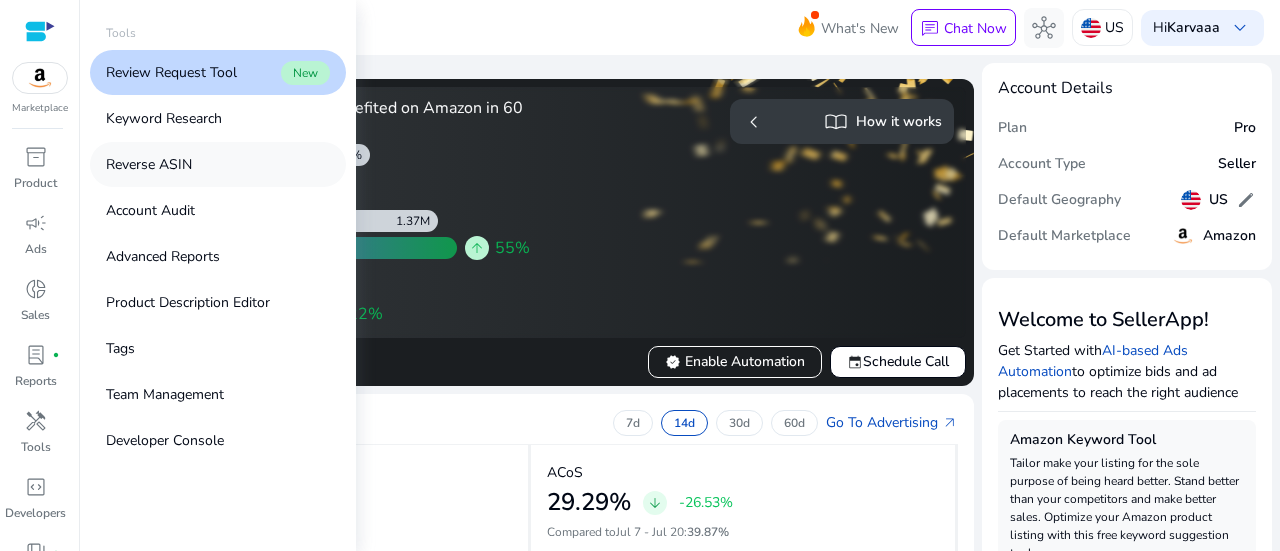 click on "Reverse ASIN" at bounding box center (149, 164) 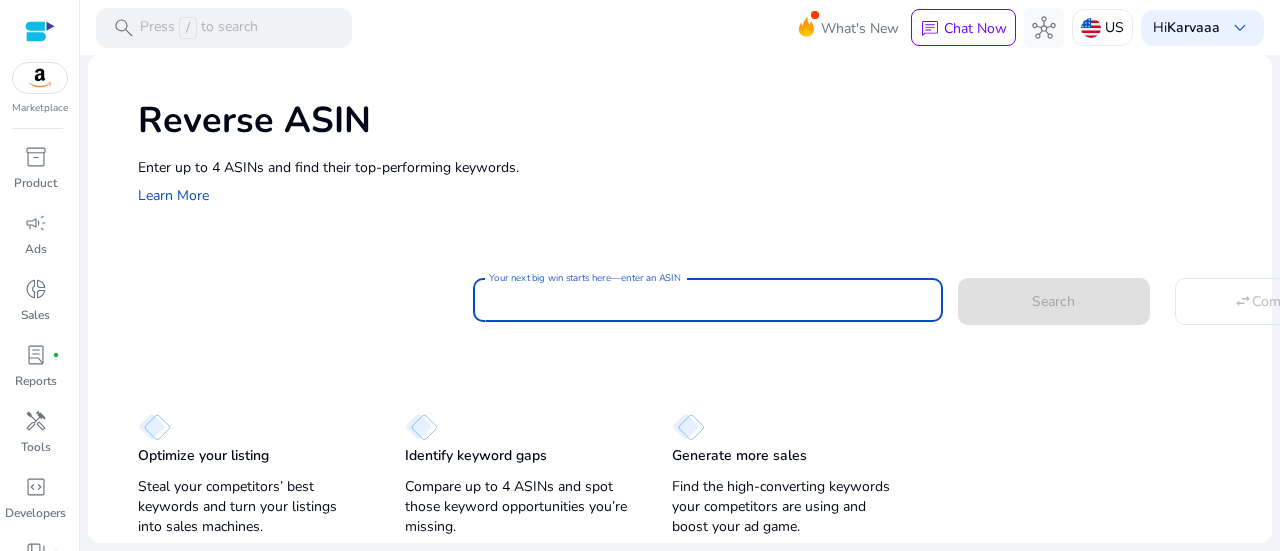 click on "Your next big win starts here—enter an ASIN" at bounding box center (708, 300) 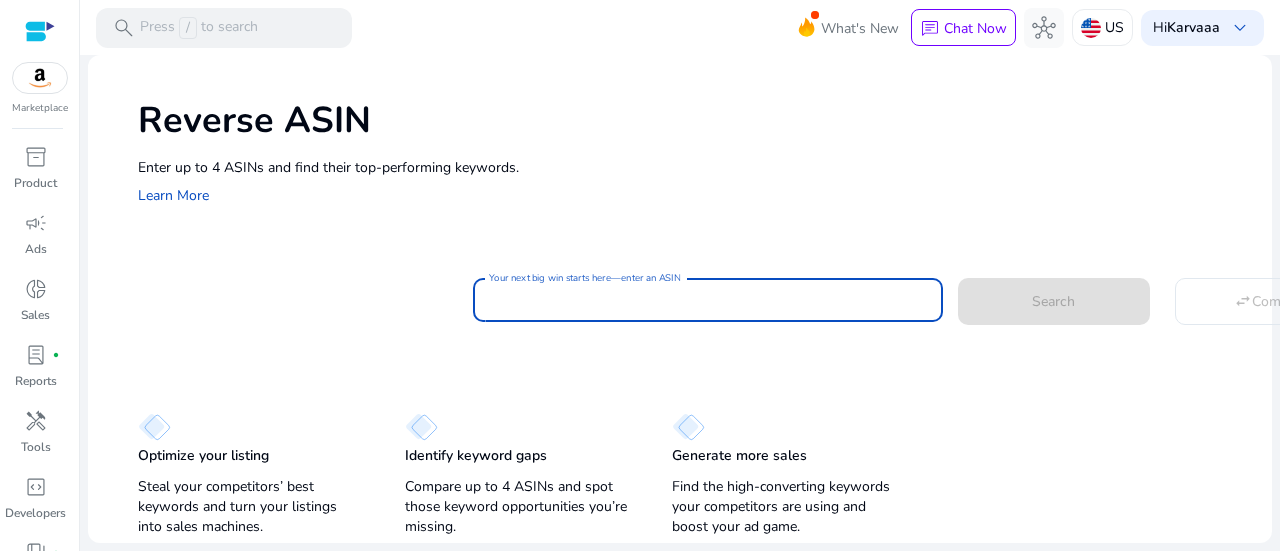 paste on "**********" 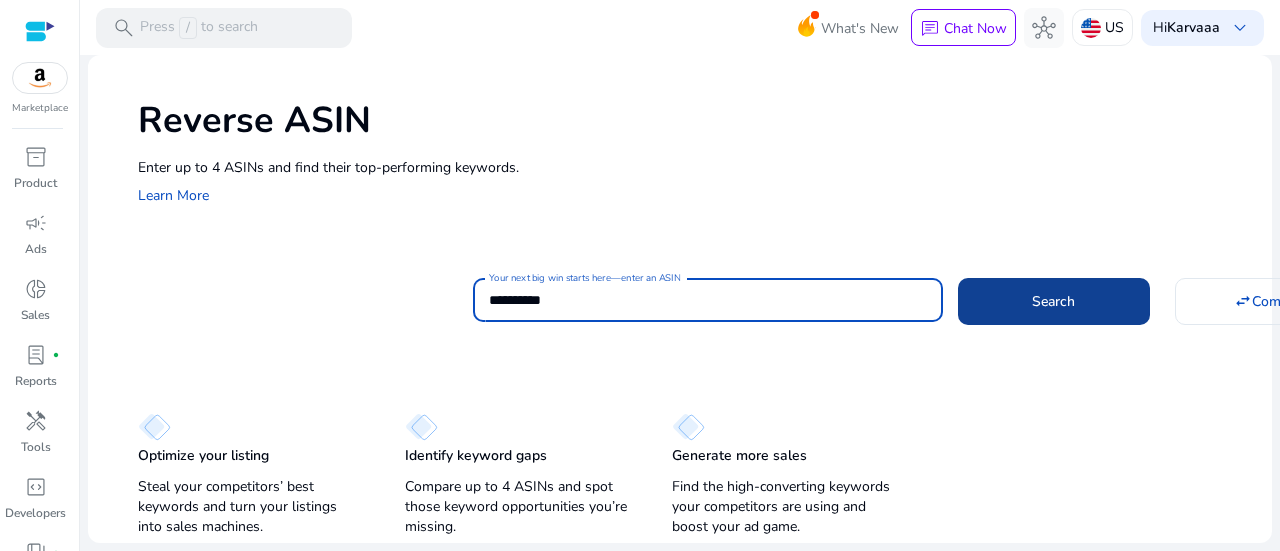 type on "**********" 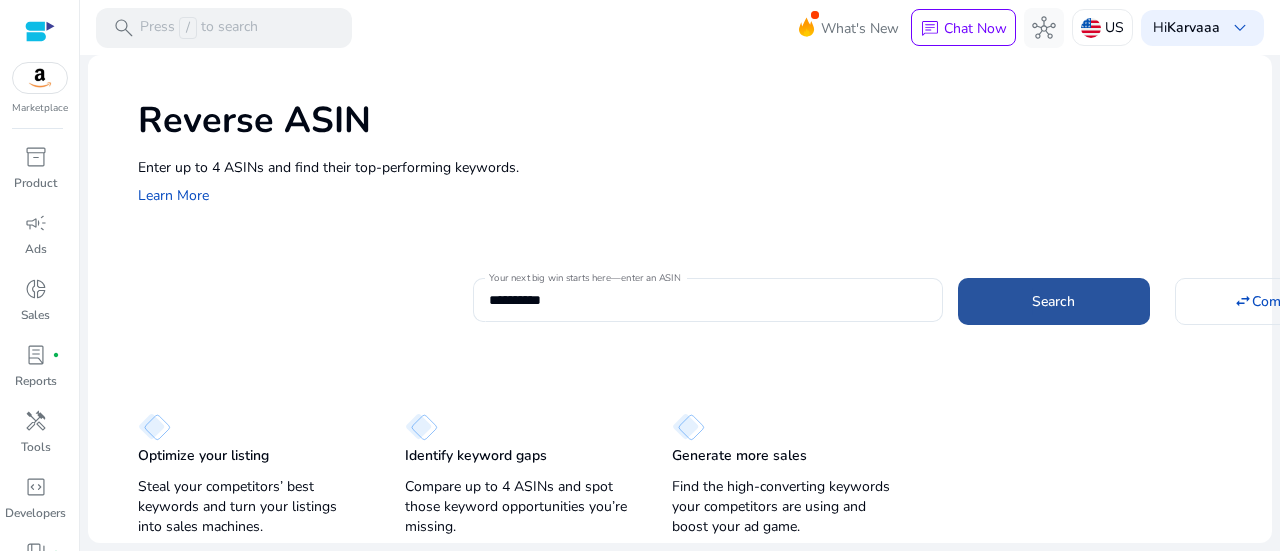 click on "Search" 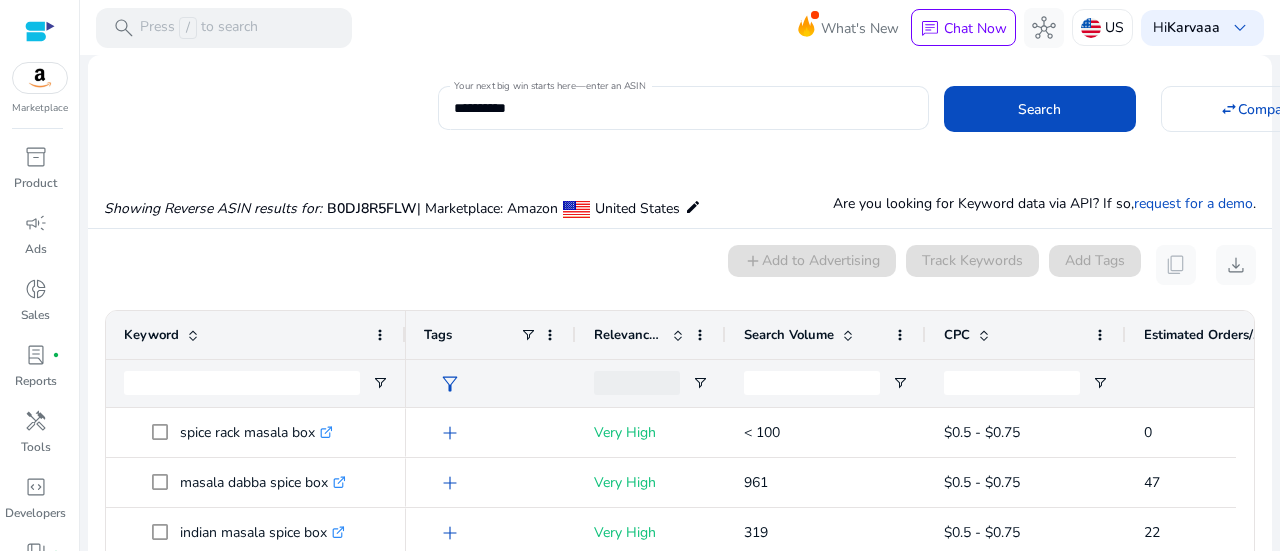 scroll, scrollTop: 146, scrollLeft: 0, axis: vertical 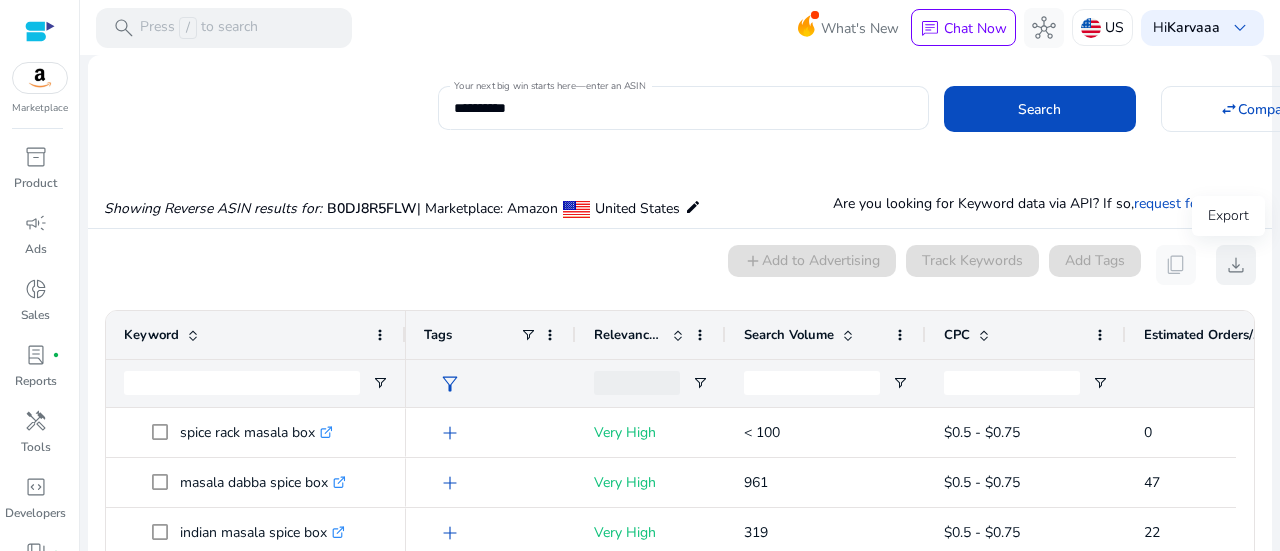 click on "download" 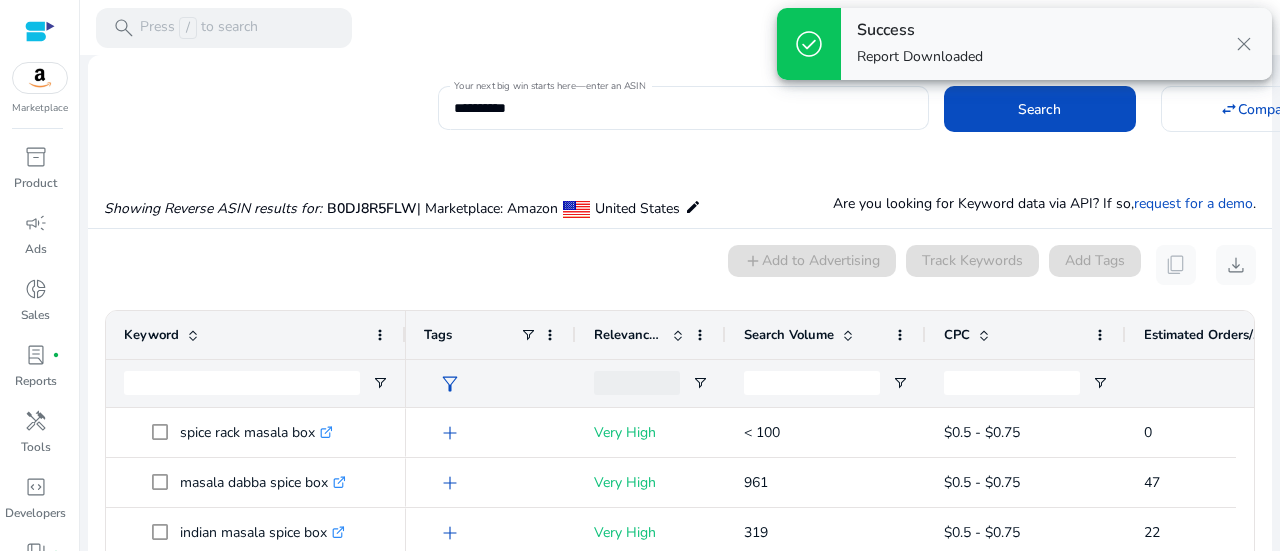 type 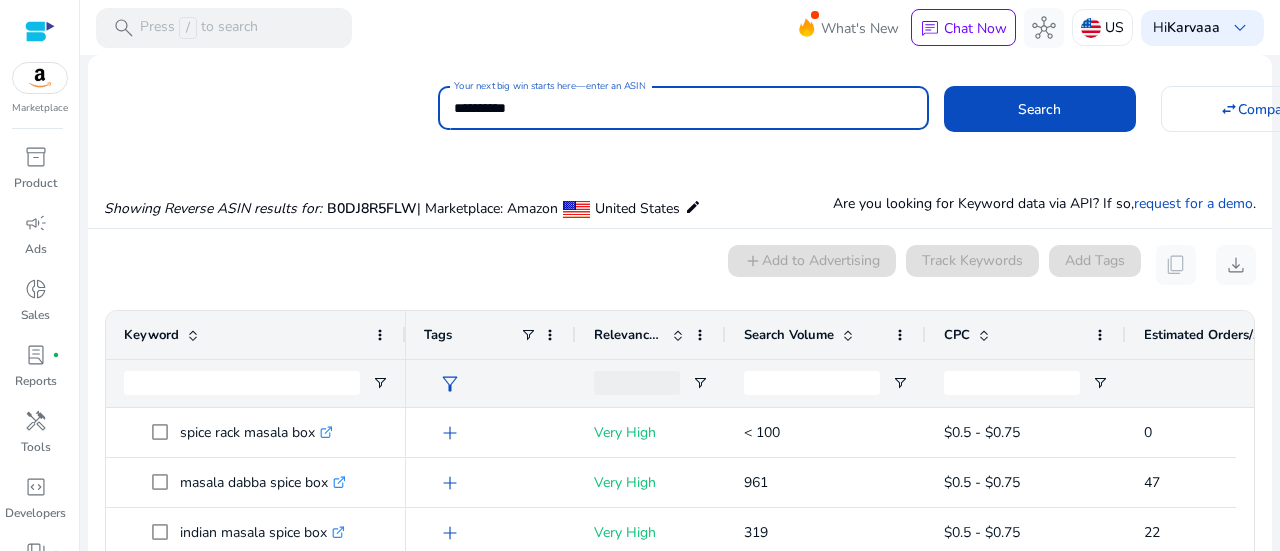 click on "**********" at bounding box center [683, 108] 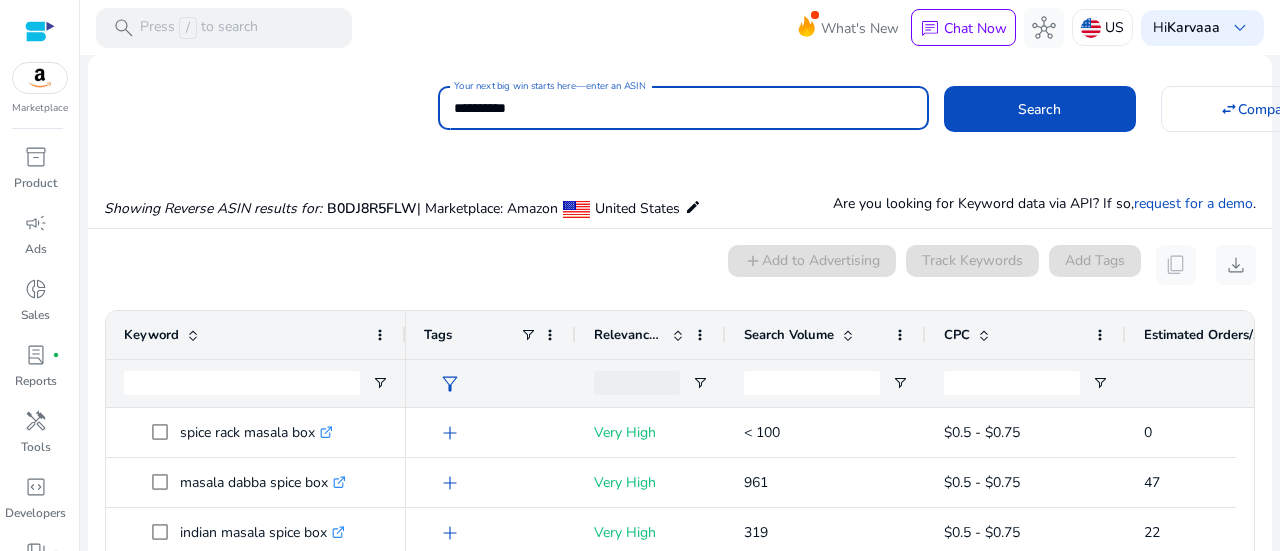 click on "**********" at bounding box center (683, 108) 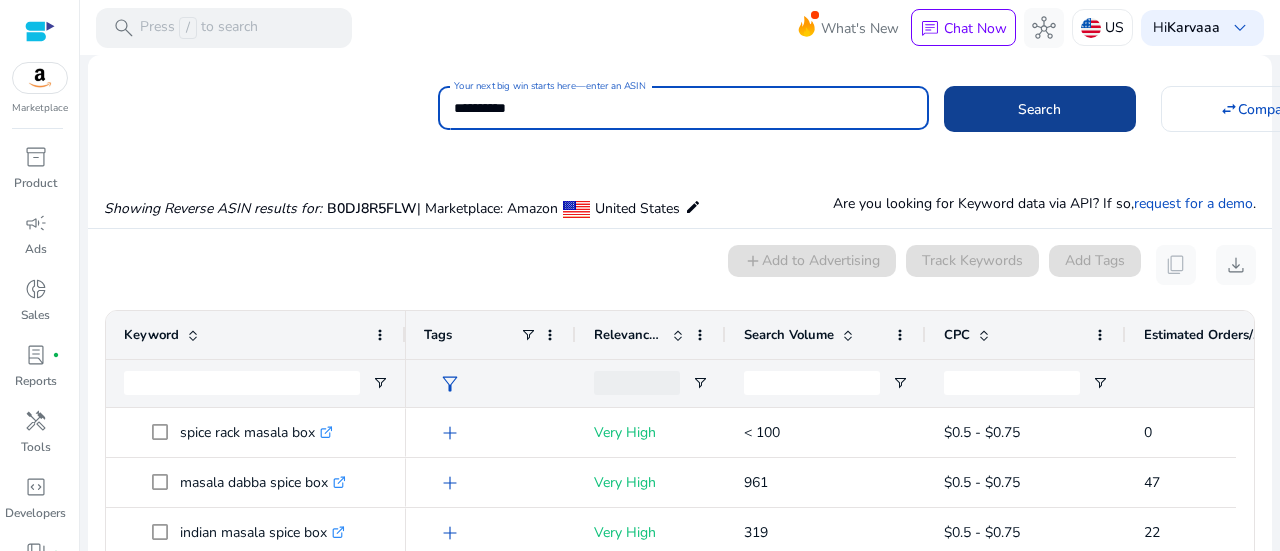 paste 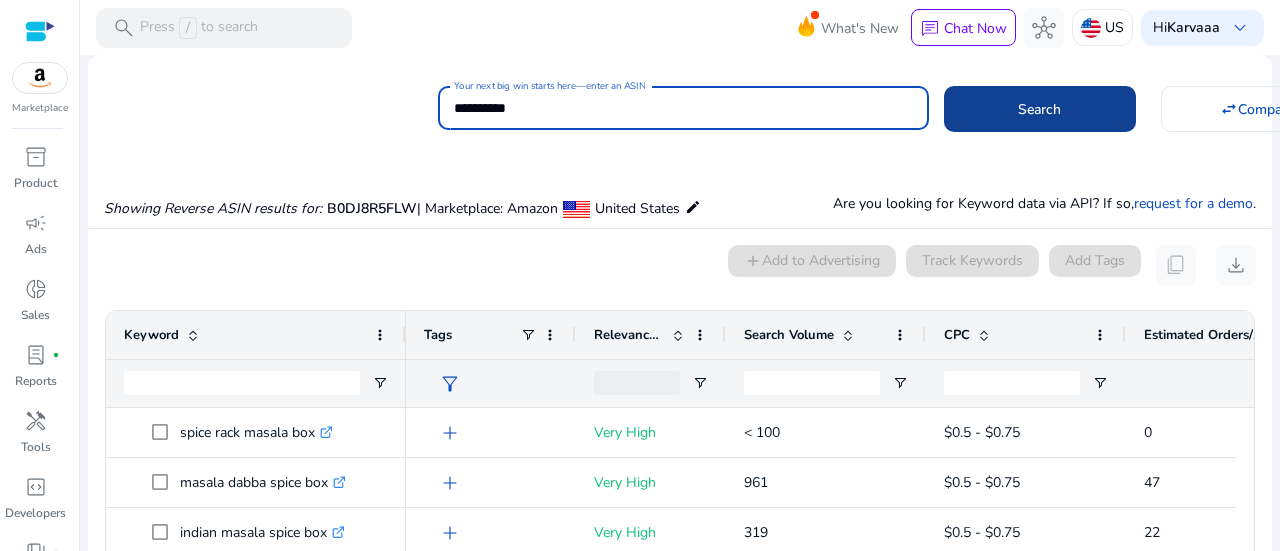 type on "**********" 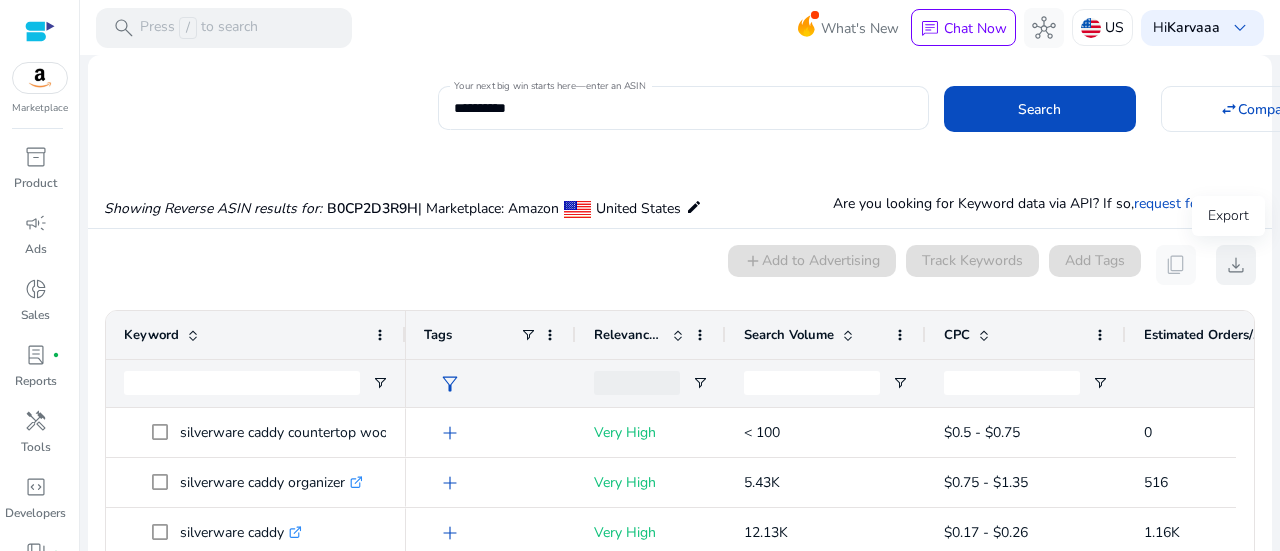 click on "download" 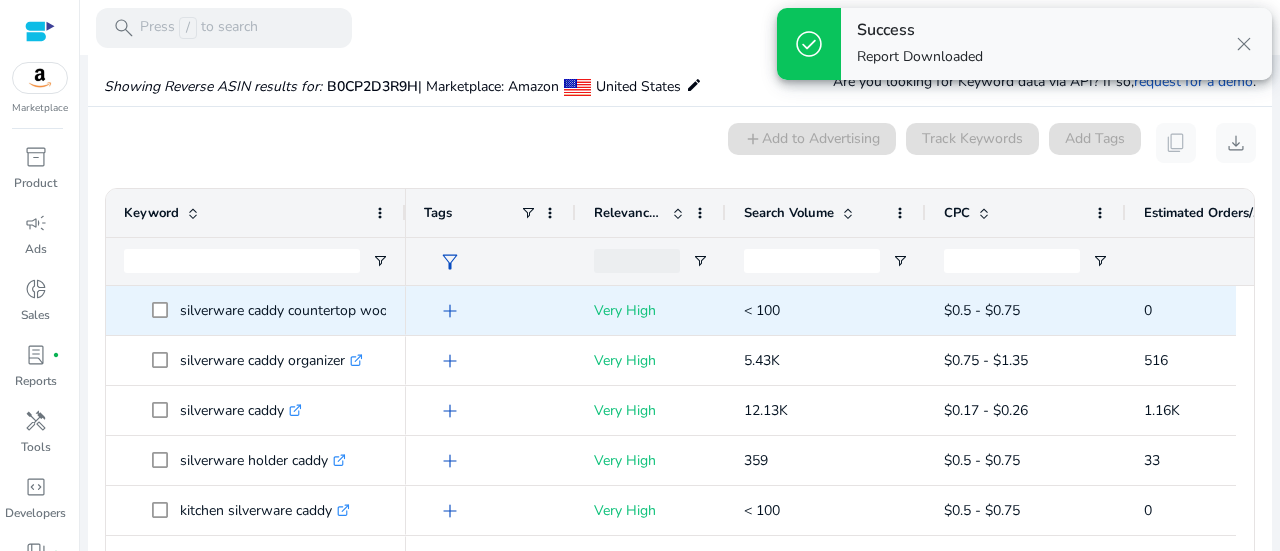 scroll, scrollTop: 146, scrollLeft: 0, axis: vertical 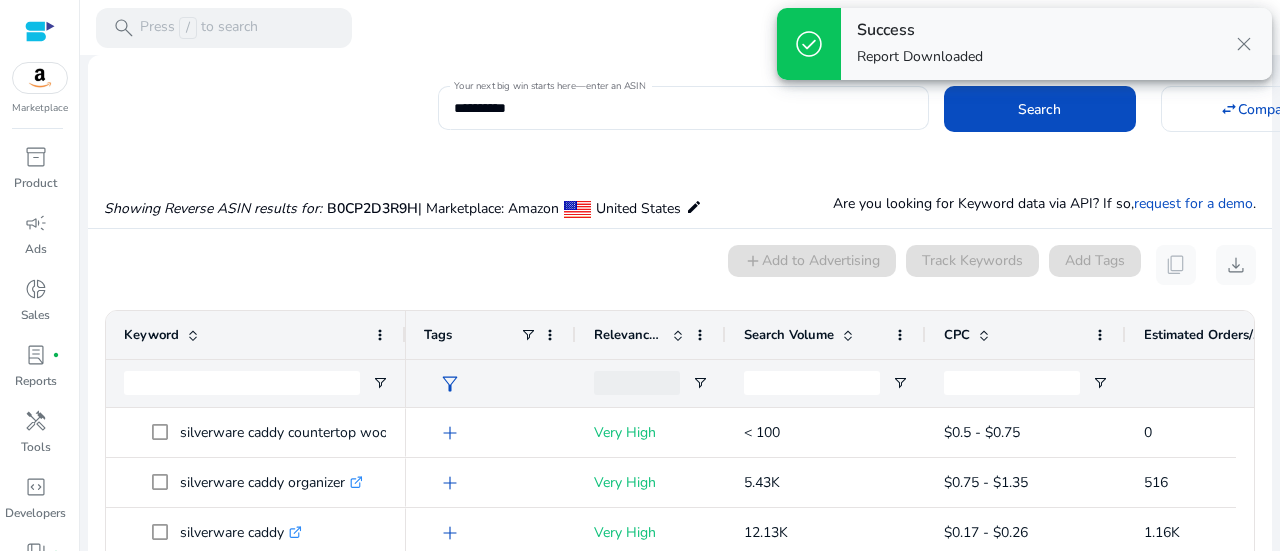 type 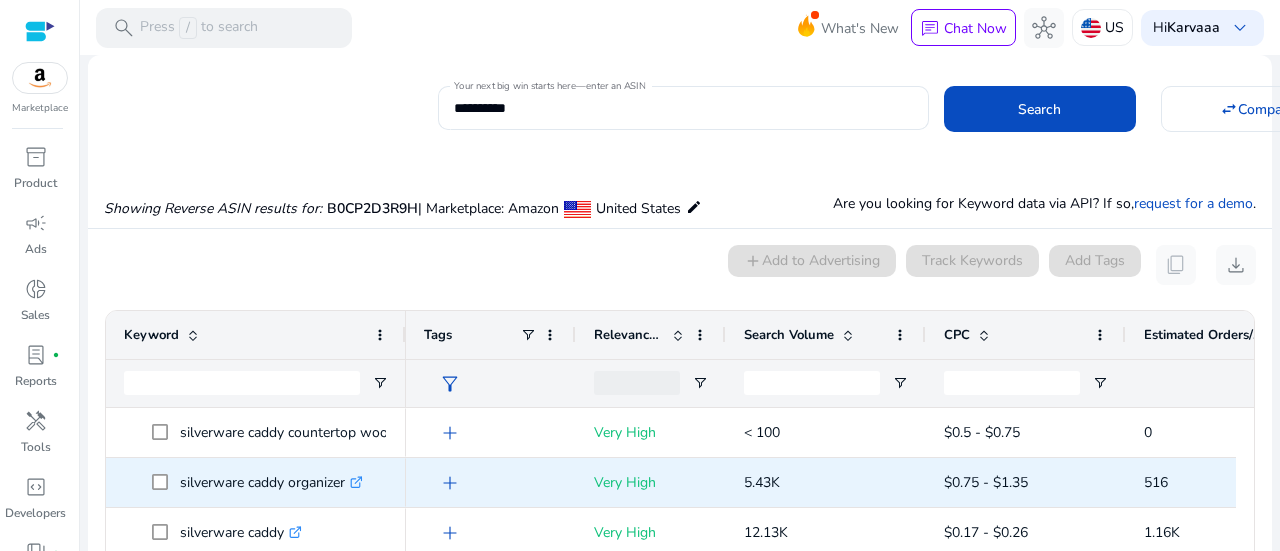 scroll, scrollTop: 0, scrollLeft: 0, axis: both 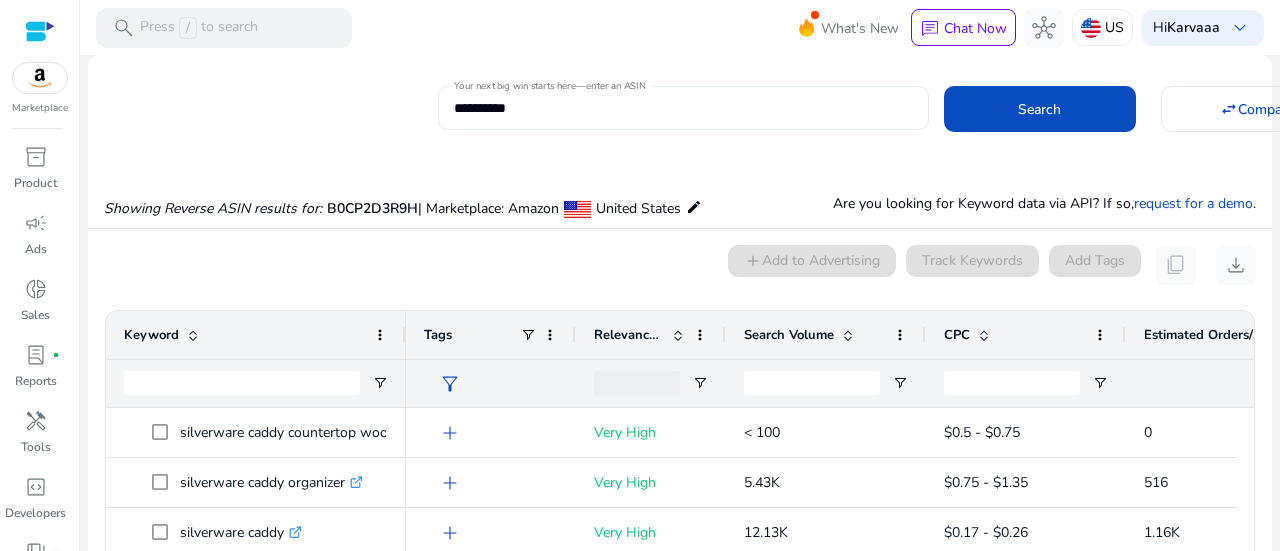click on "**********" at bounding box center [683, 108] 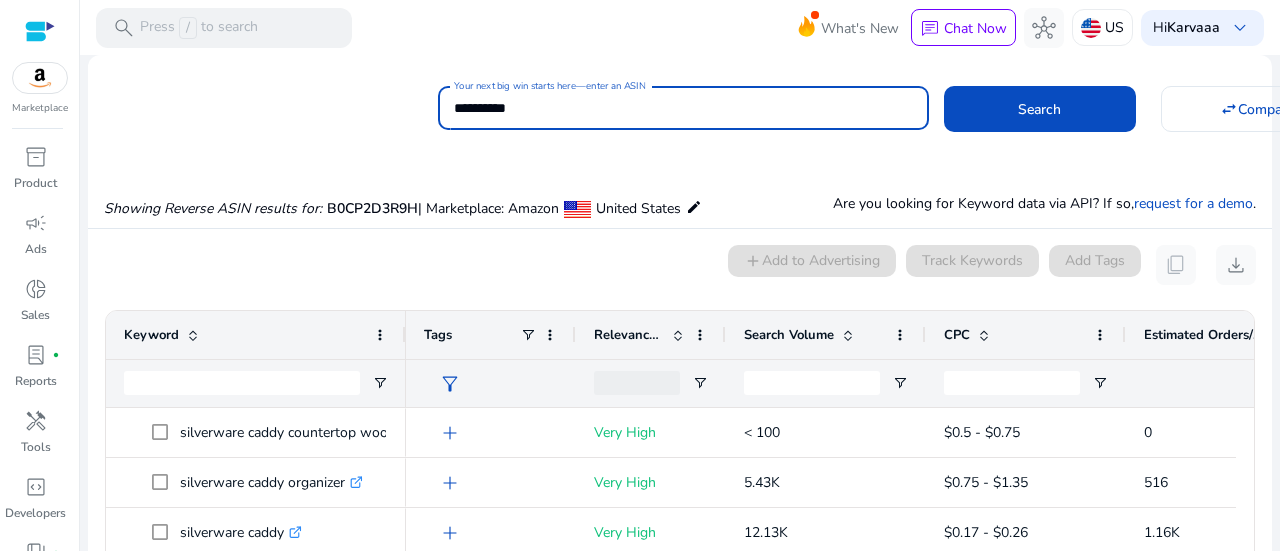 click on "**********" at bounding box center (683, 108) 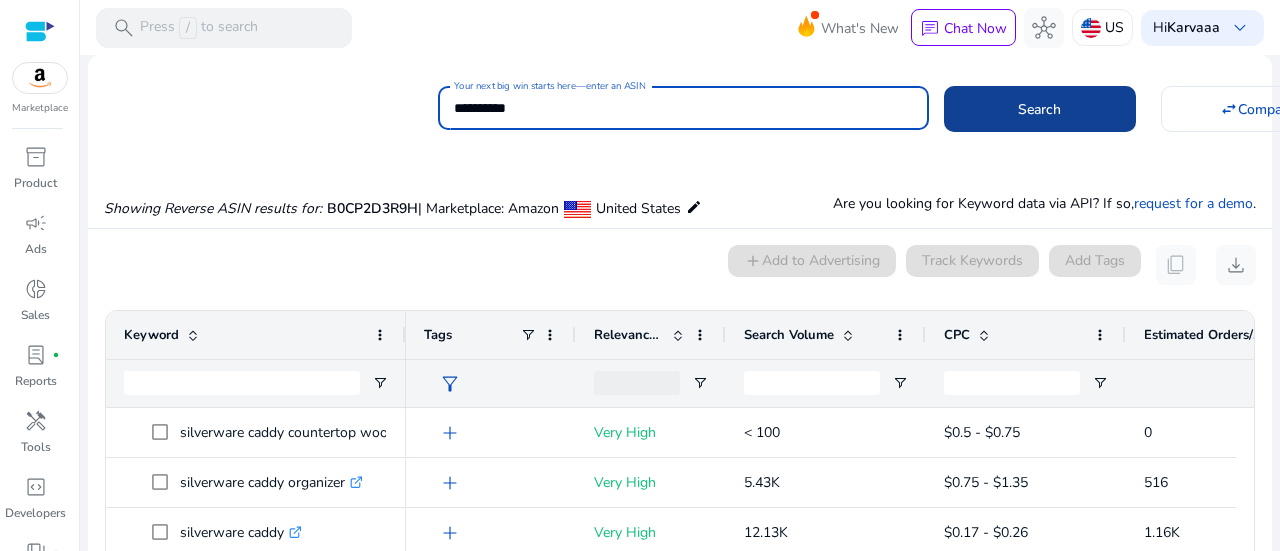 type on "**********" 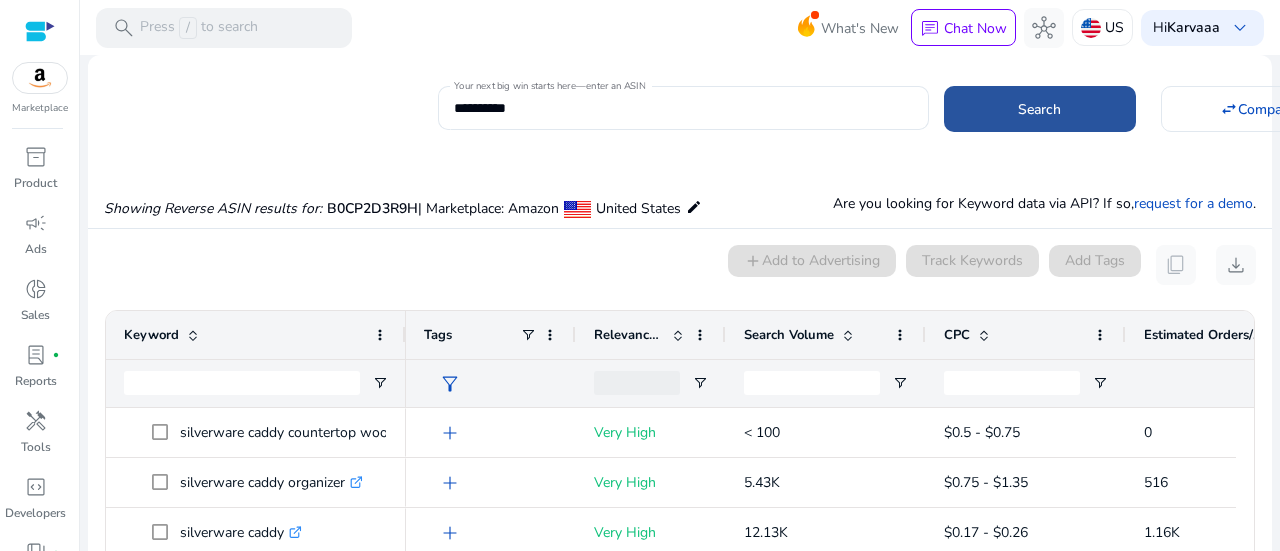 click 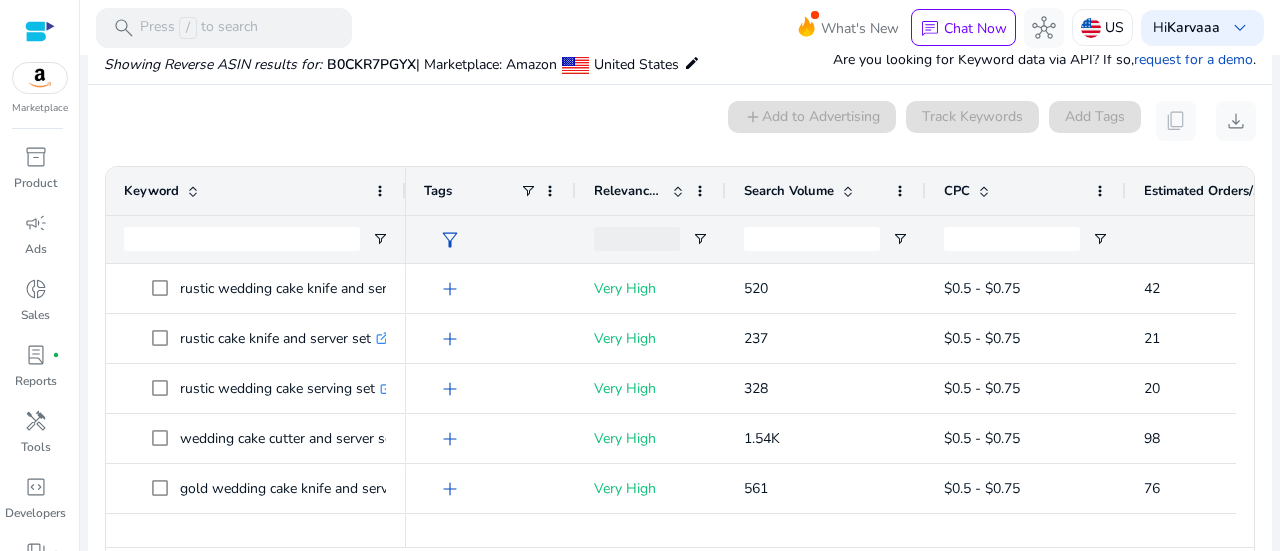scroll, scrollTop: 146, scrollLeft: 0, axis: vertical 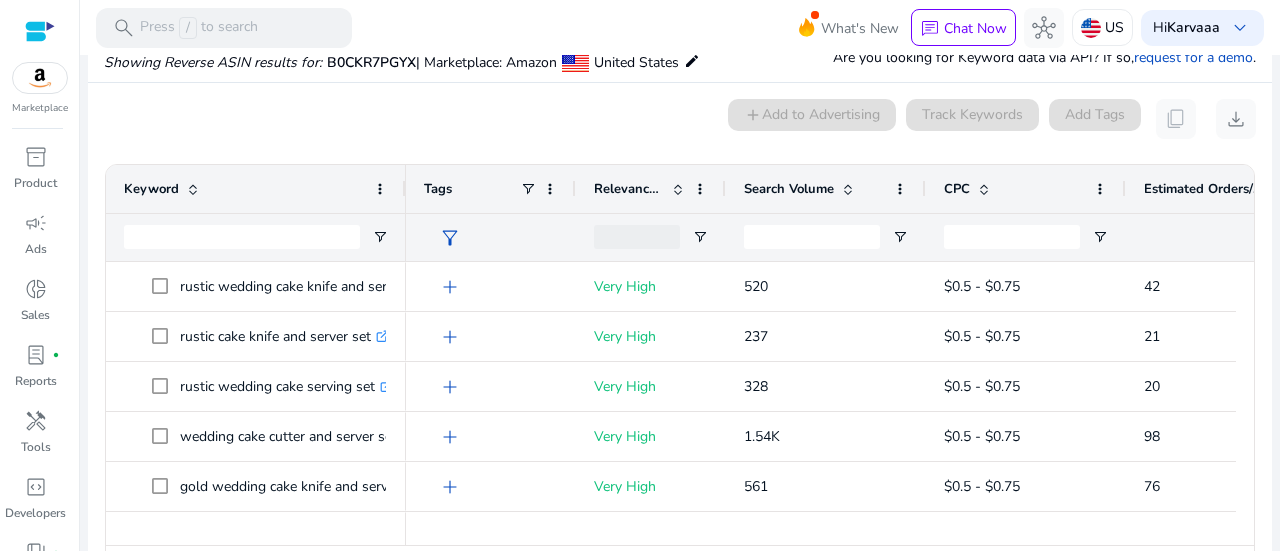 type 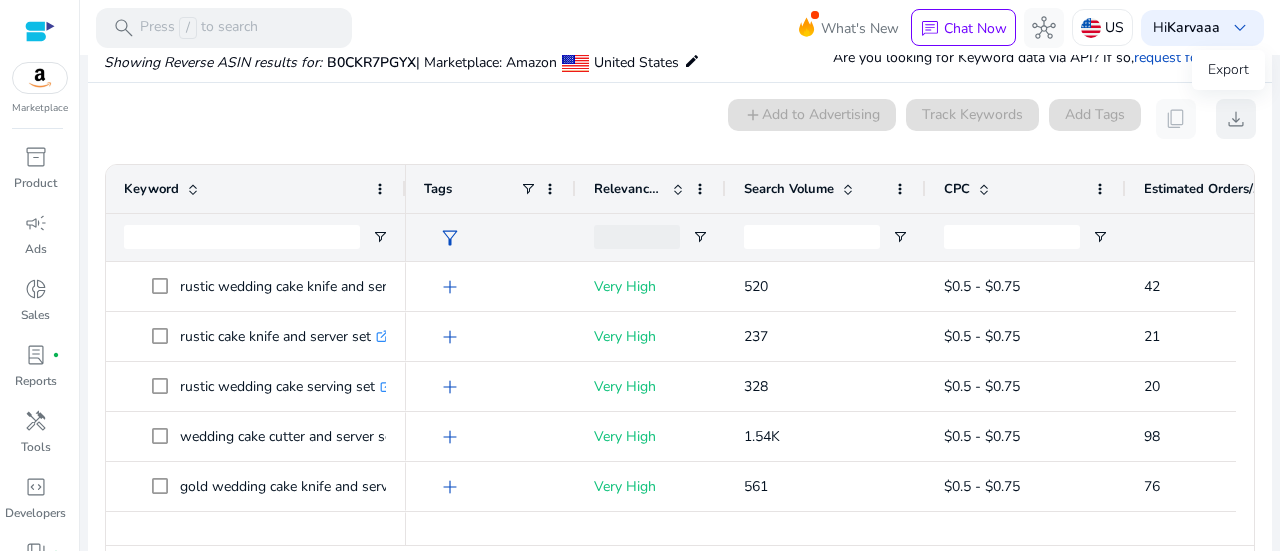 click on "download" 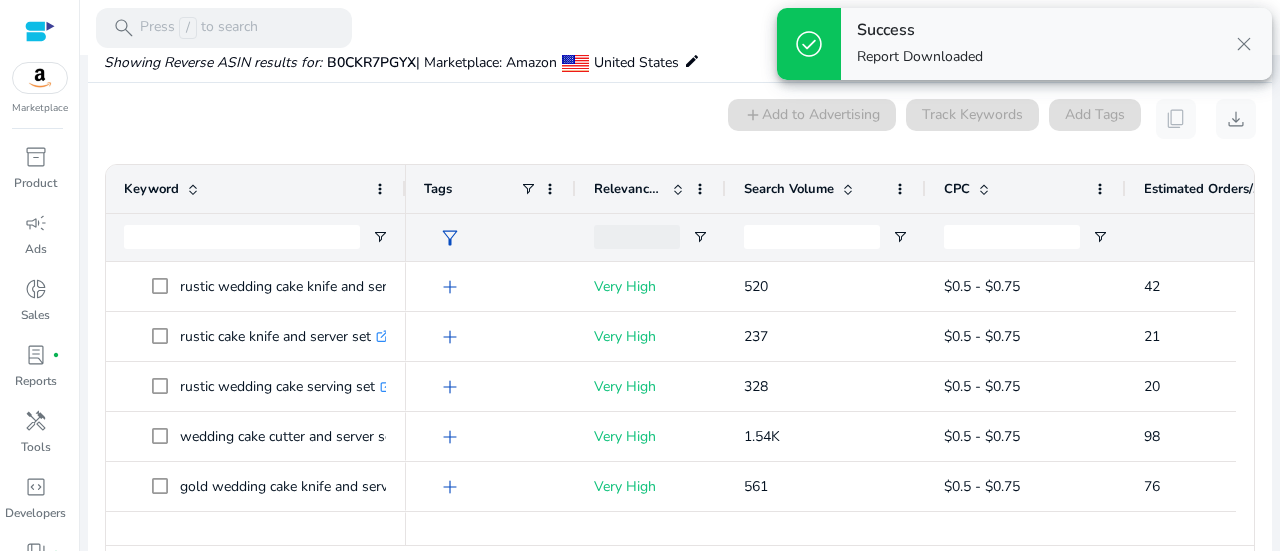 type 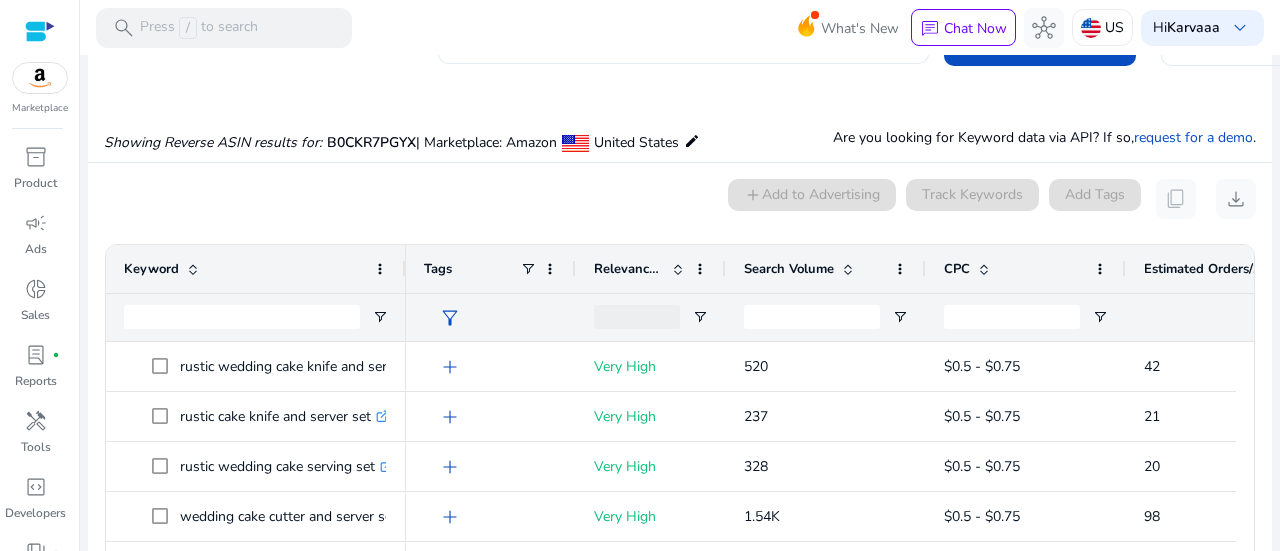 scroll, scrollTop: 0, scrollLeft: 0, axis: both 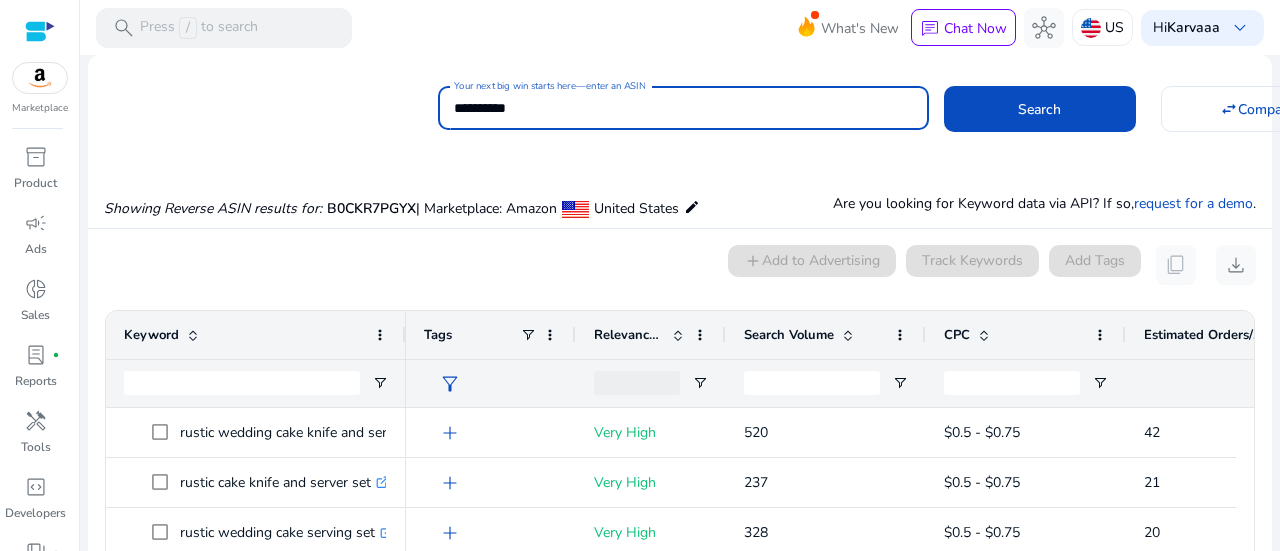 click on "**********" at bounding box center (683, 108) 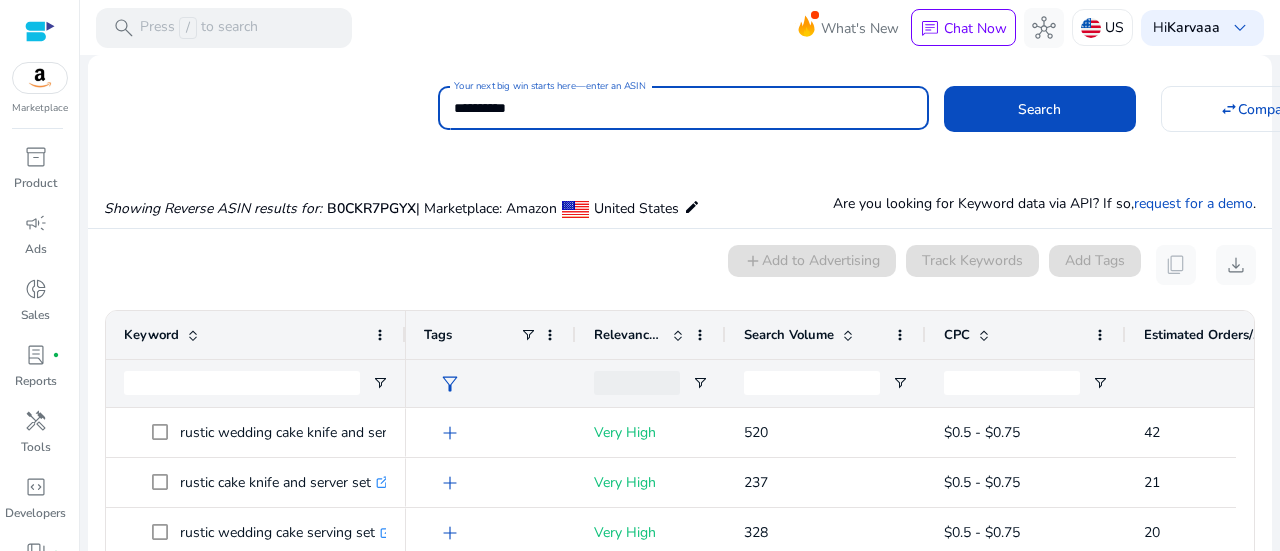 click on "**********" at bounding box center (683, 108) 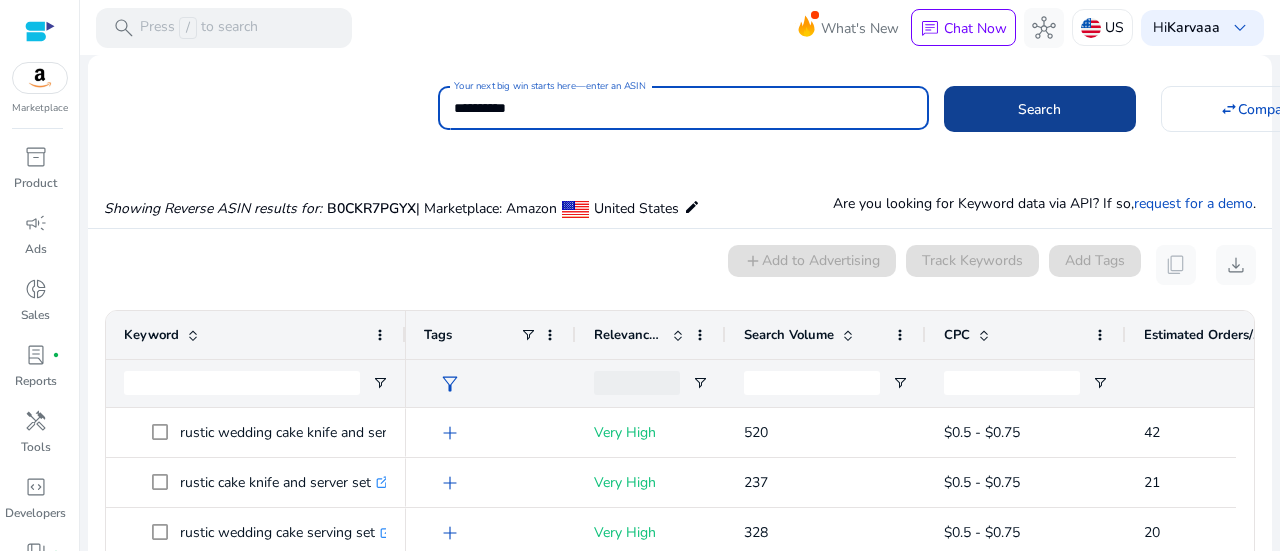 paste 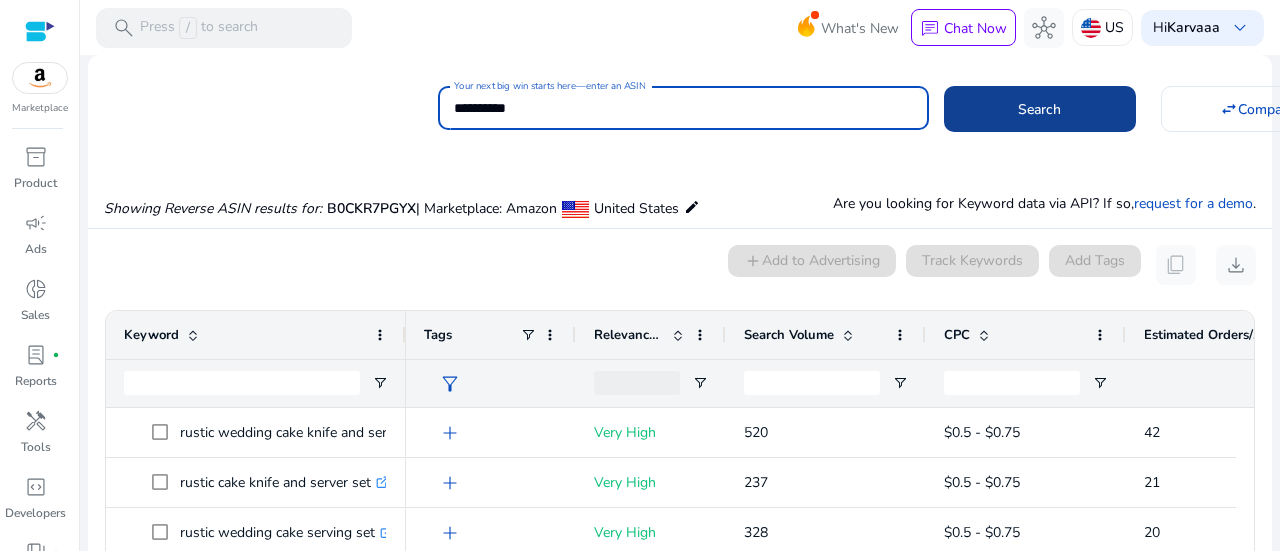 type on "**********" 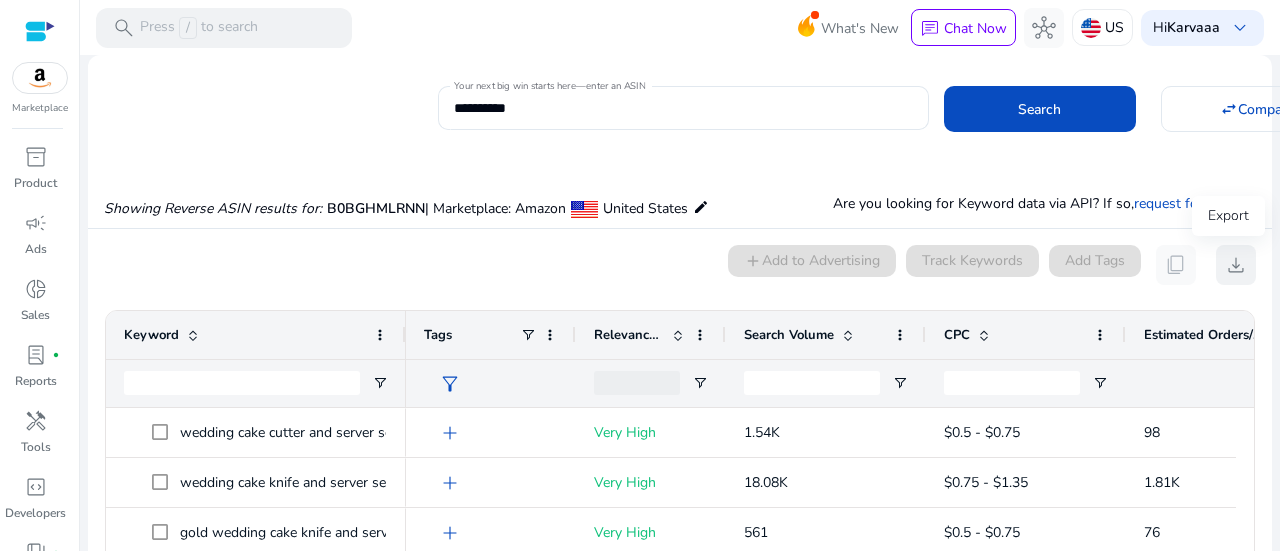 click on "download" 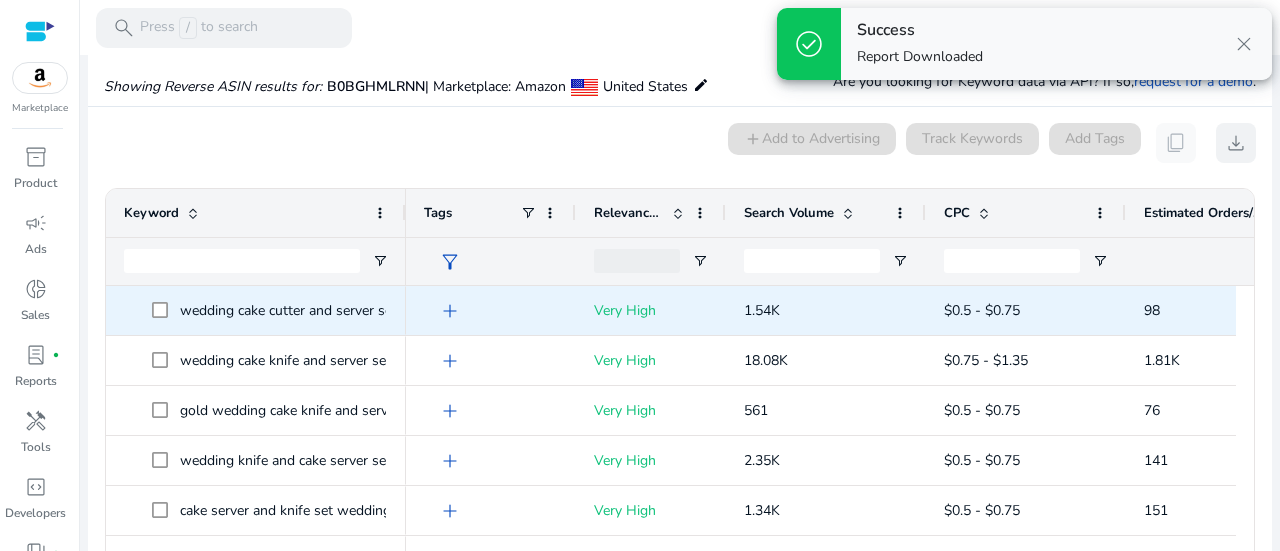 scroll, scrollTop: 146, scrollLeft: 0, axis: vertical 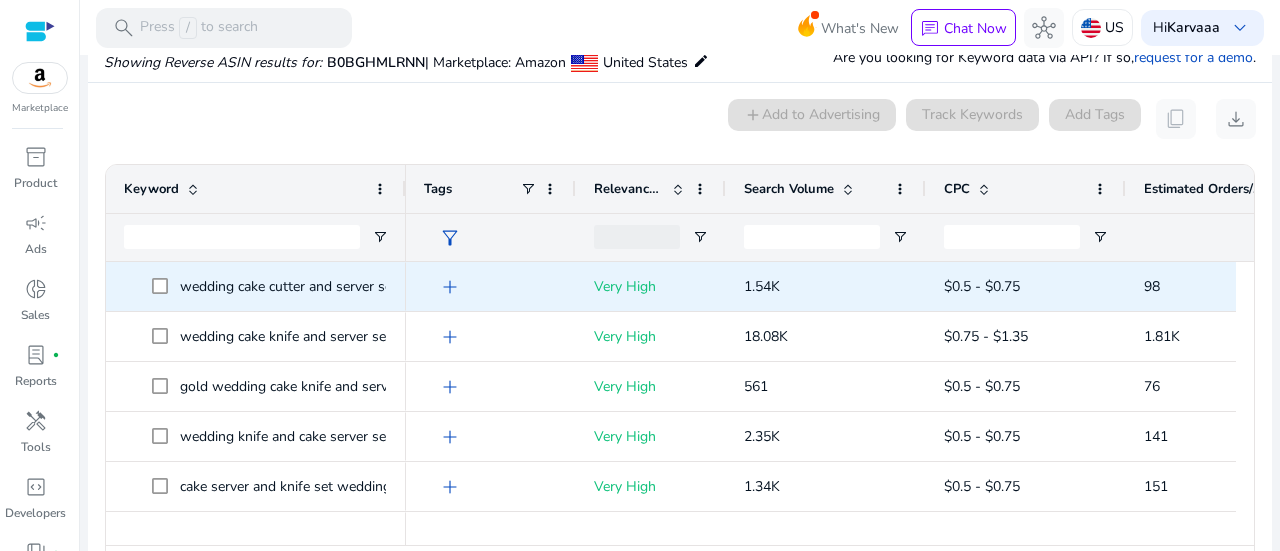 type 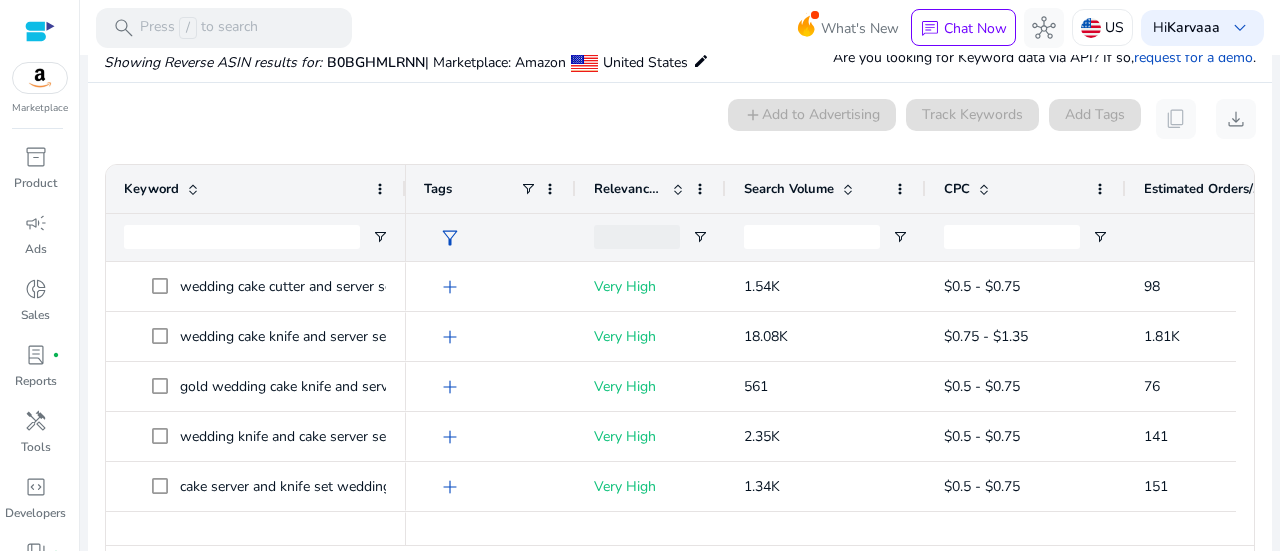 scroll, scrollTop: 0, scrollLeft: 0, axis: both 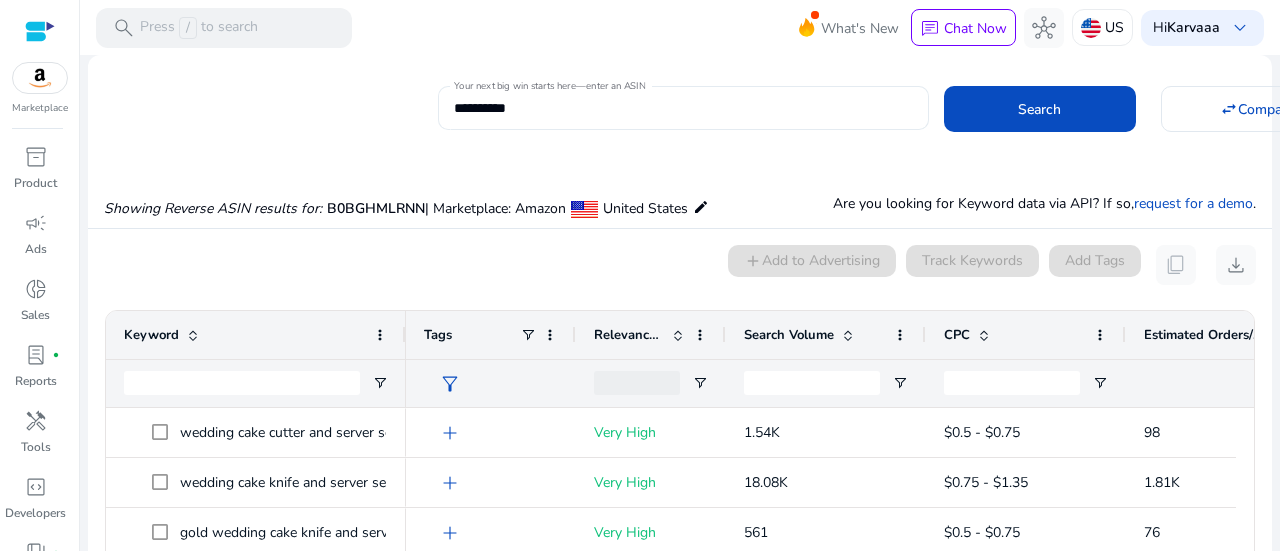 click on "**********" at bounding box center (683, 108) 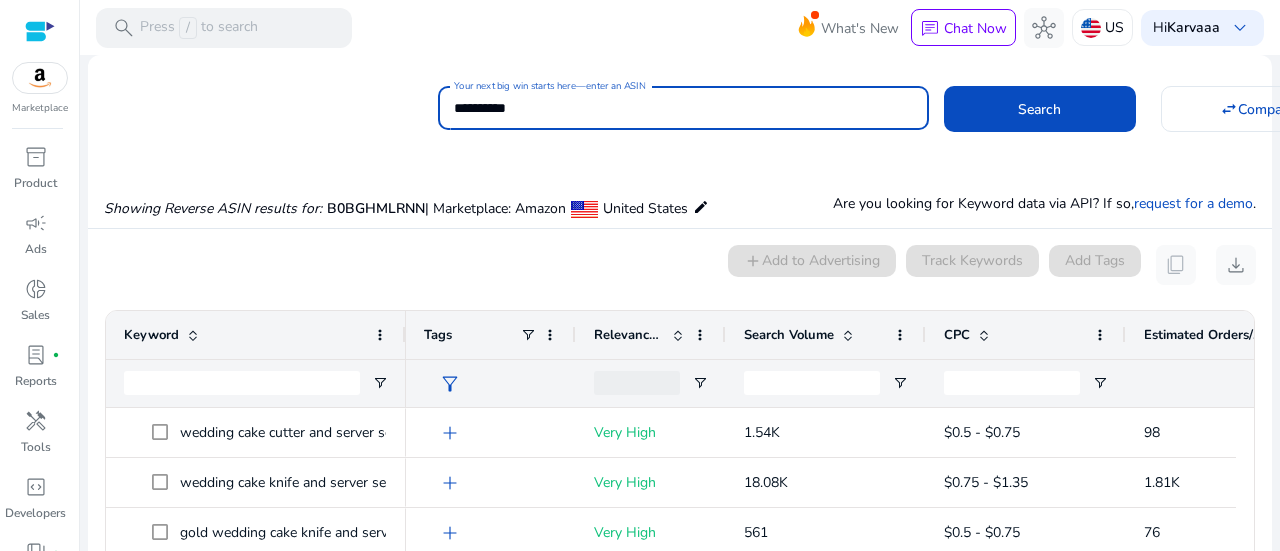 click on "**********" at bounding box center (683, 108) 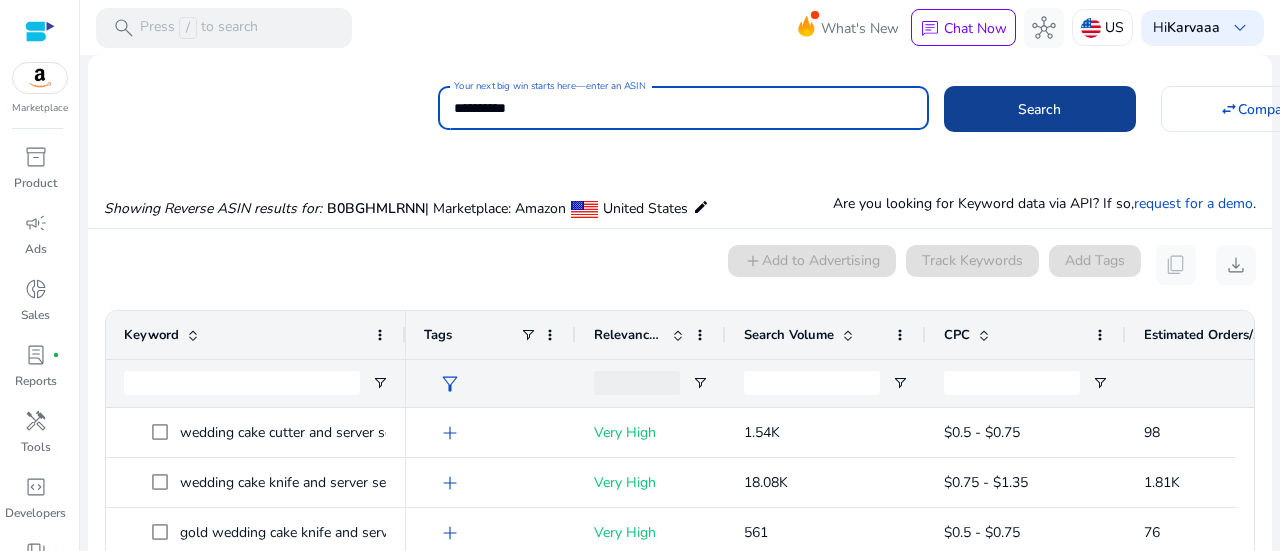 paste 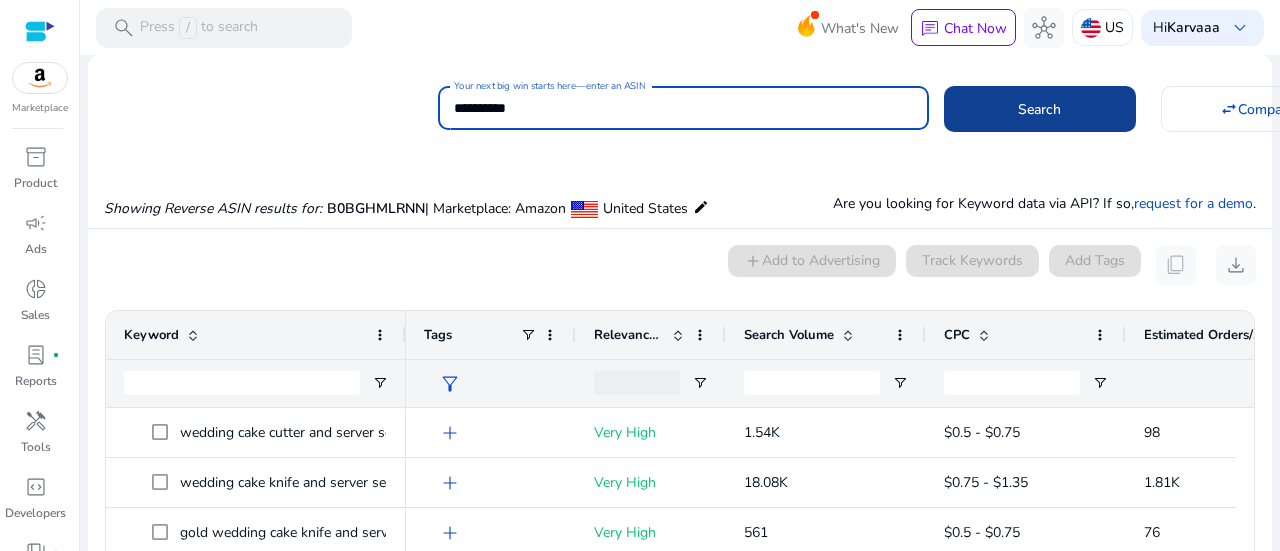 type on "**********" 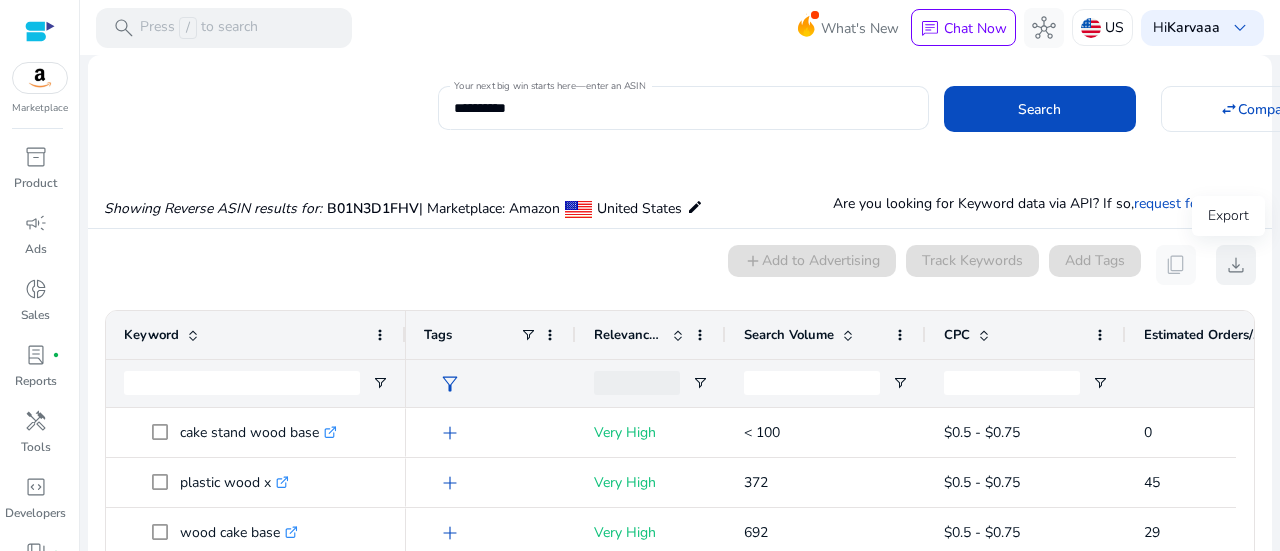 click on "download" 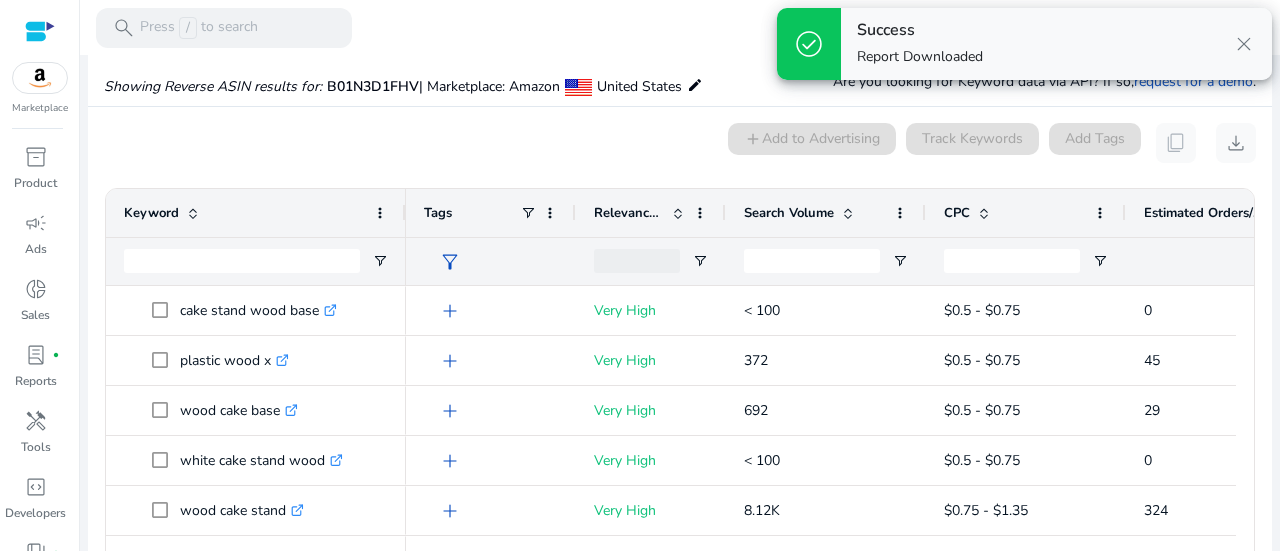 scroll, scrollTop: 146, scrollLeft: 0, axis: vertical 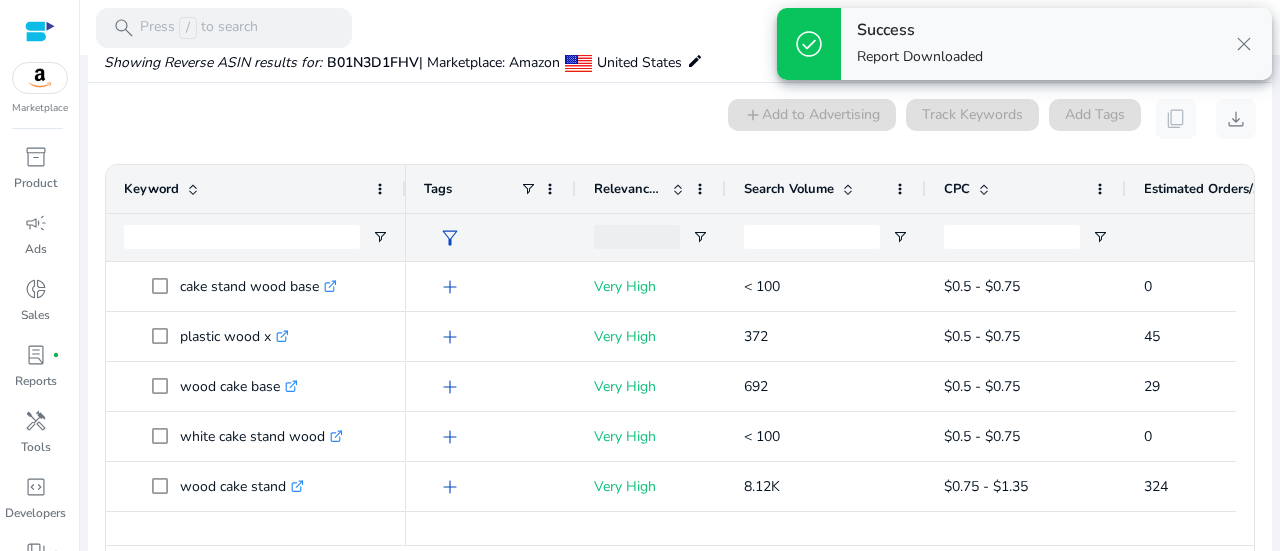 type 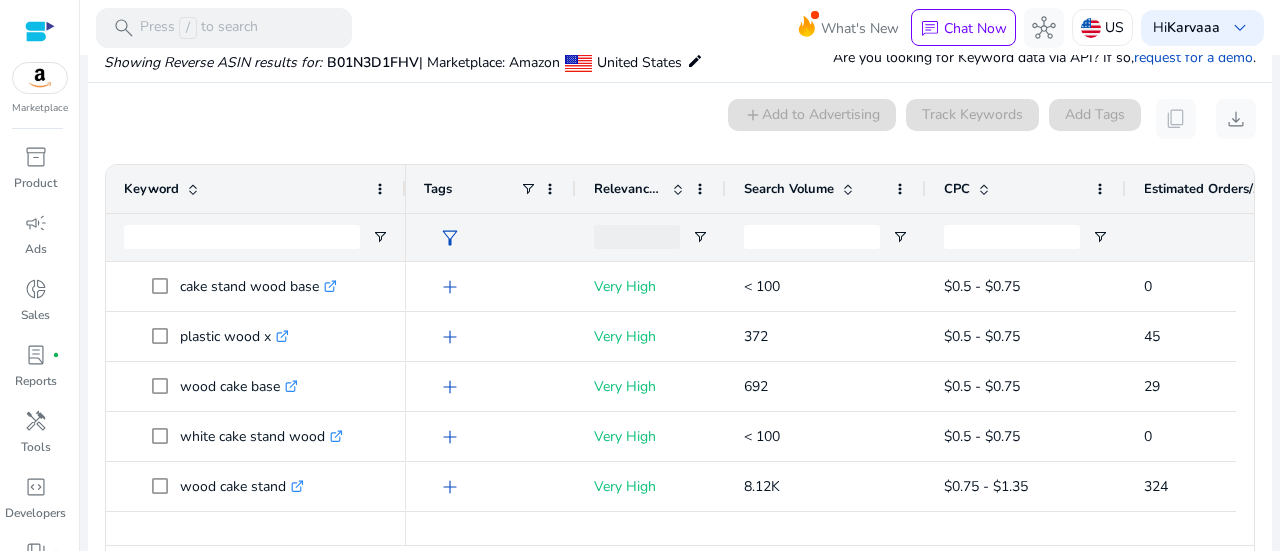 scroll, scrollTop: 0, scrollLeft: 0, axis: both 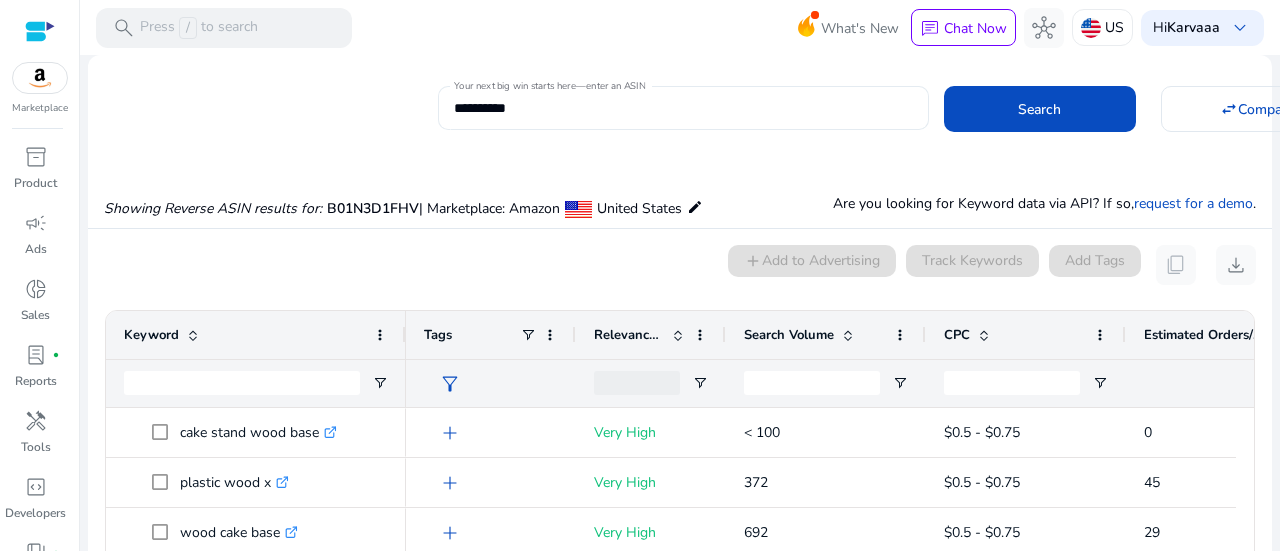 click on "**********" 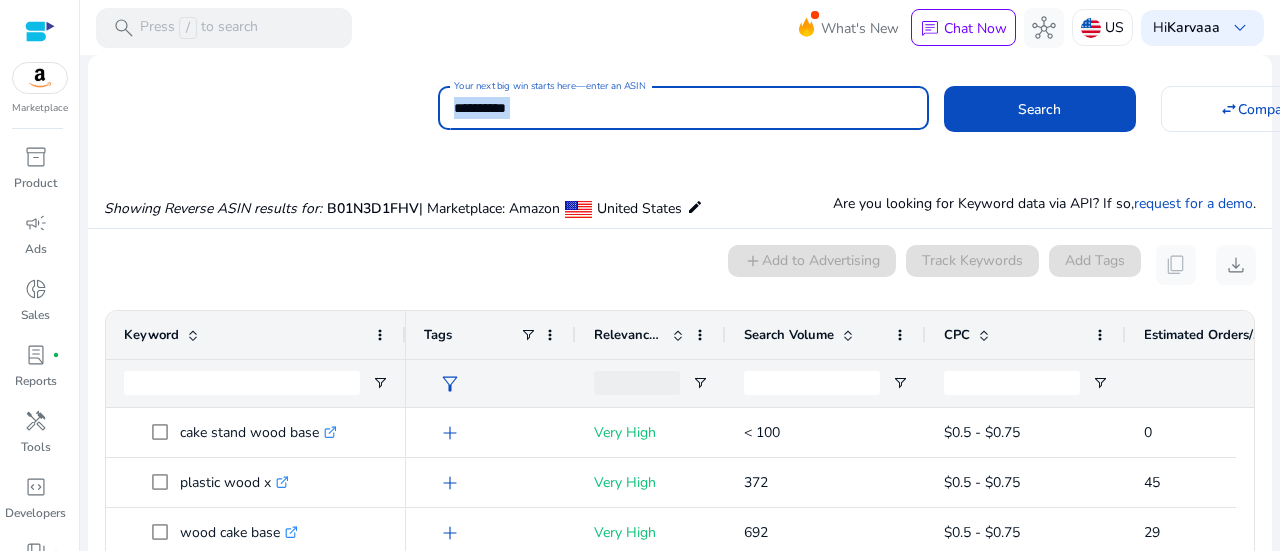 click on "**********" 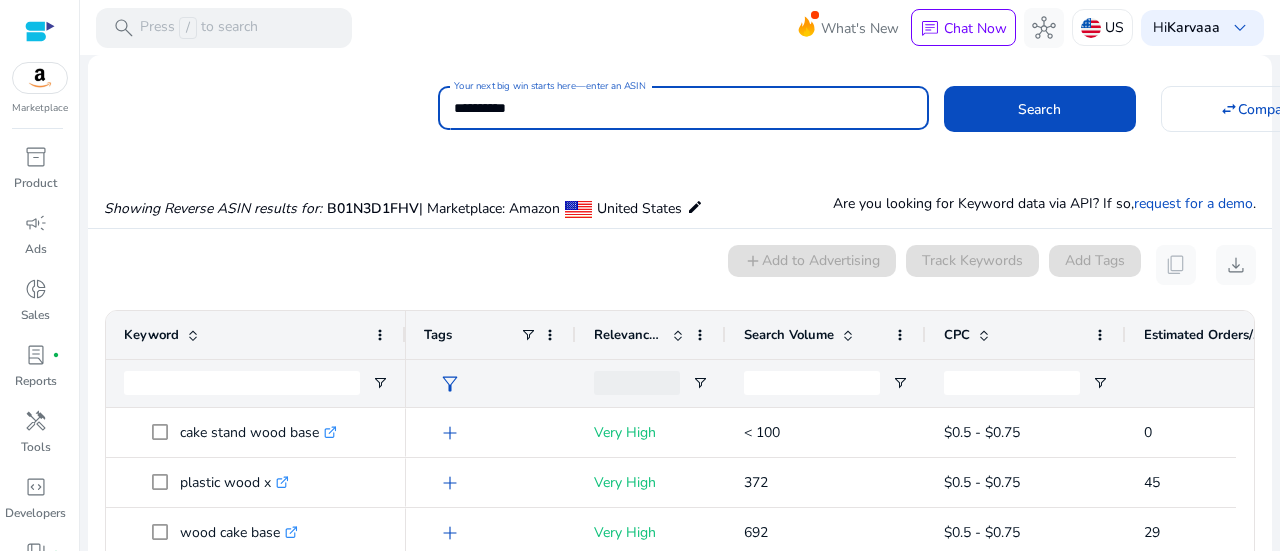click on "**********" 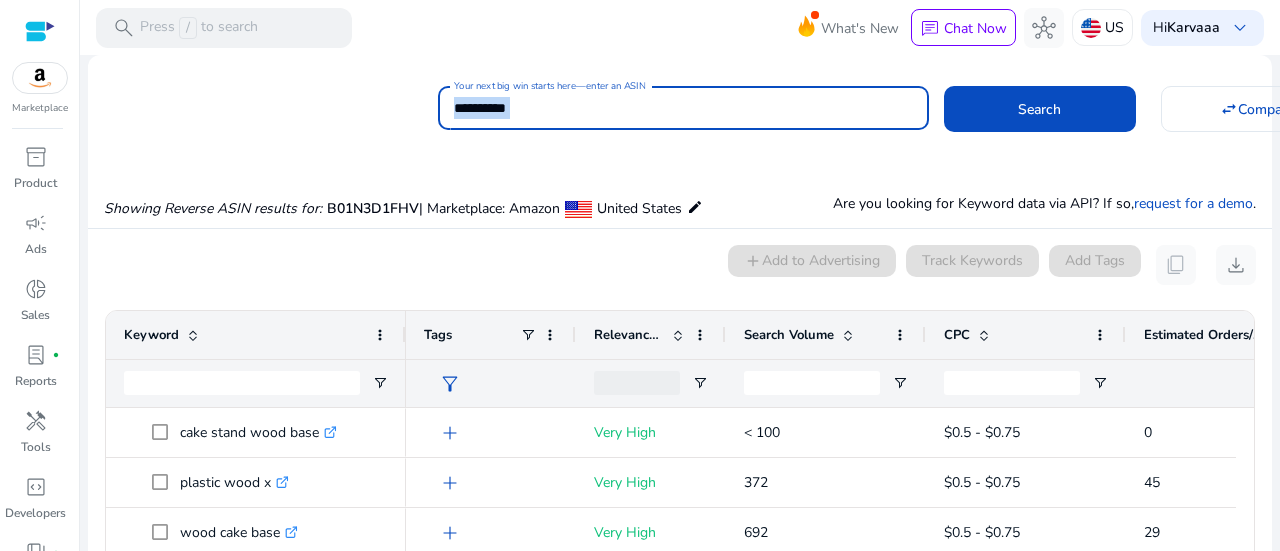 click on "**********" 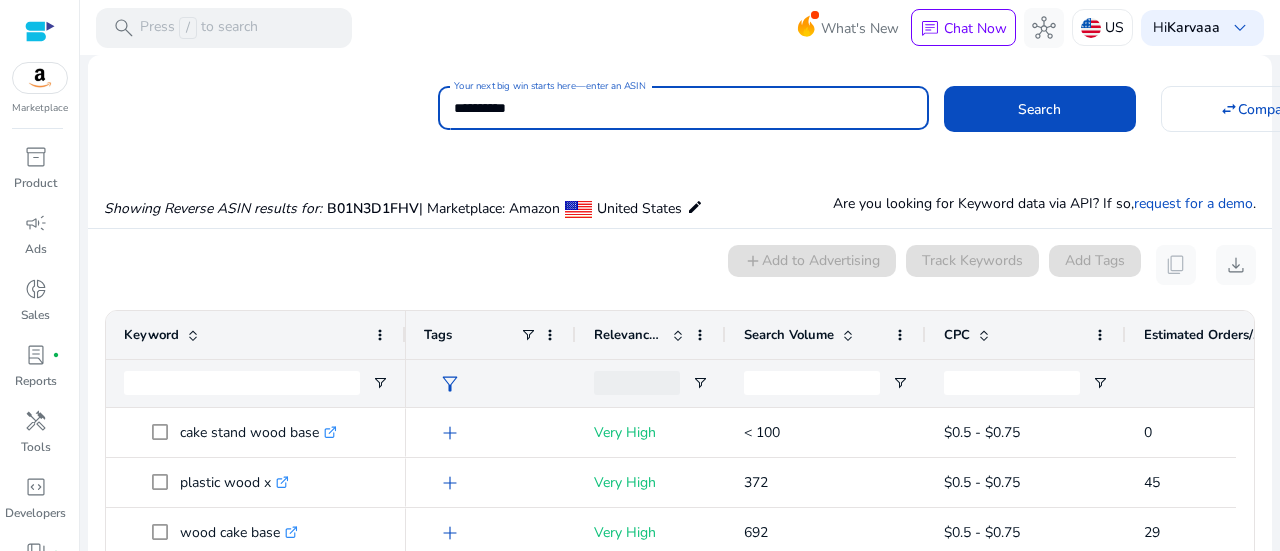 click on "**********" 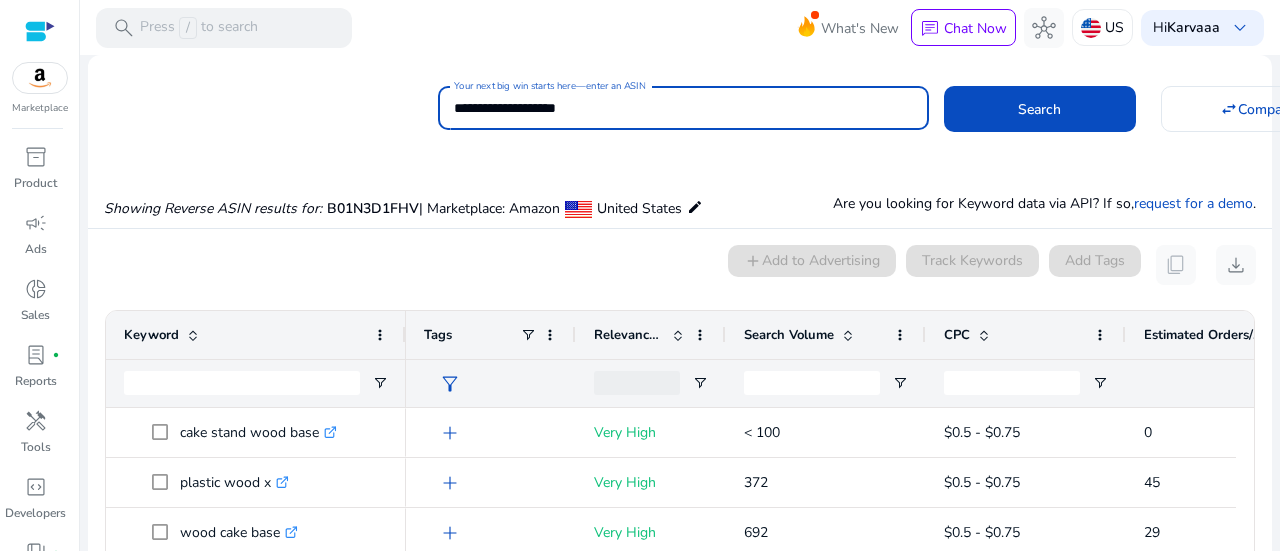 click on "**********" at bounding box center (683, 108) 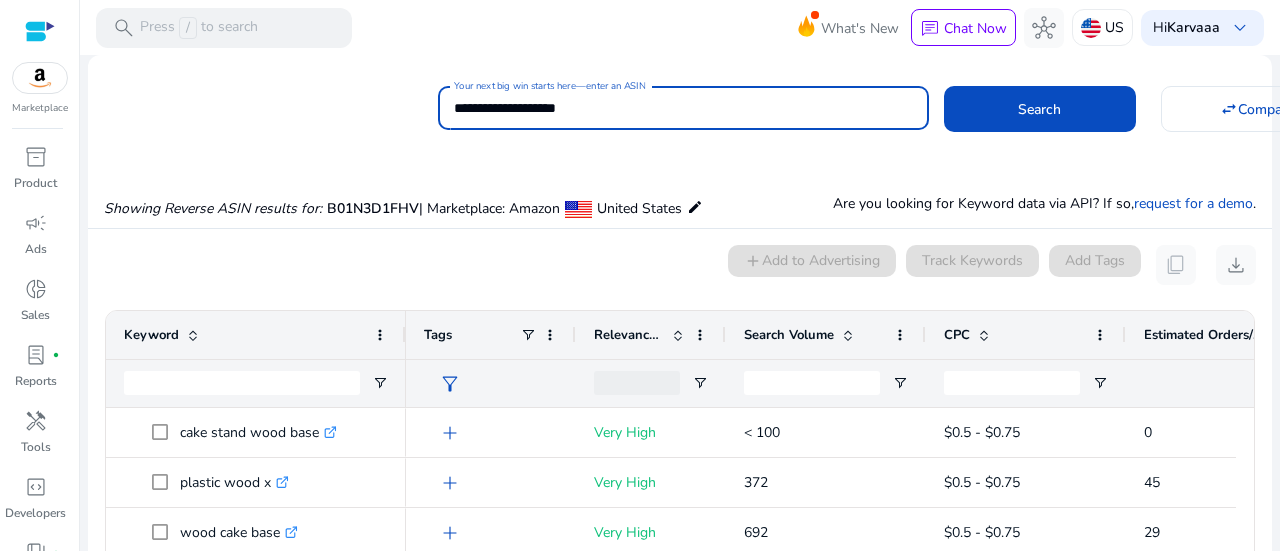 click on "**********" at bounding box center (683, 108) 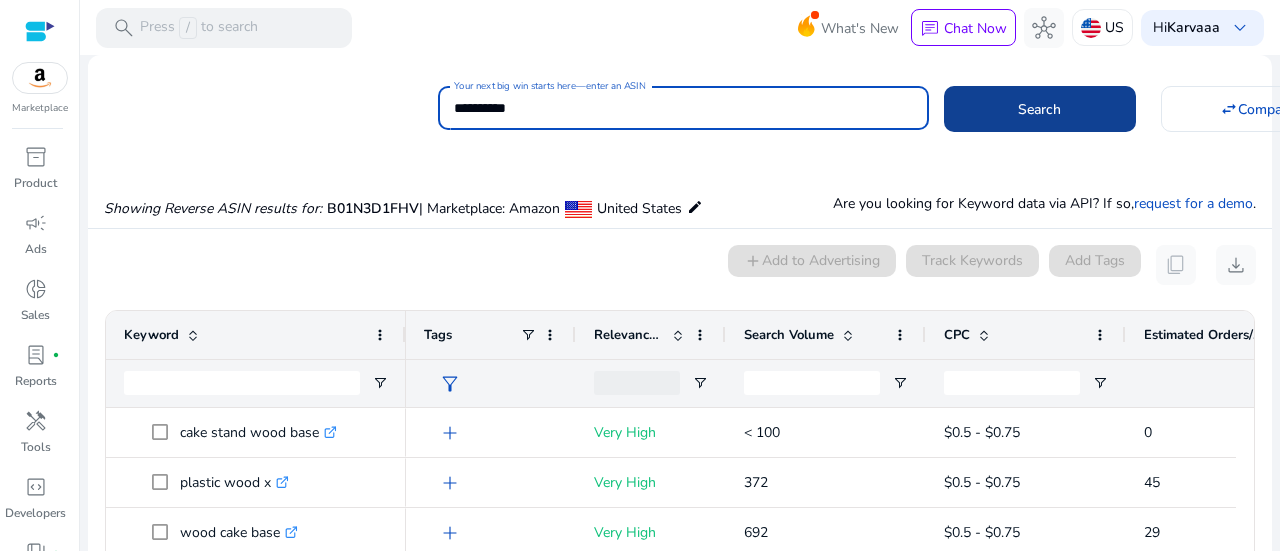 type on "**********" 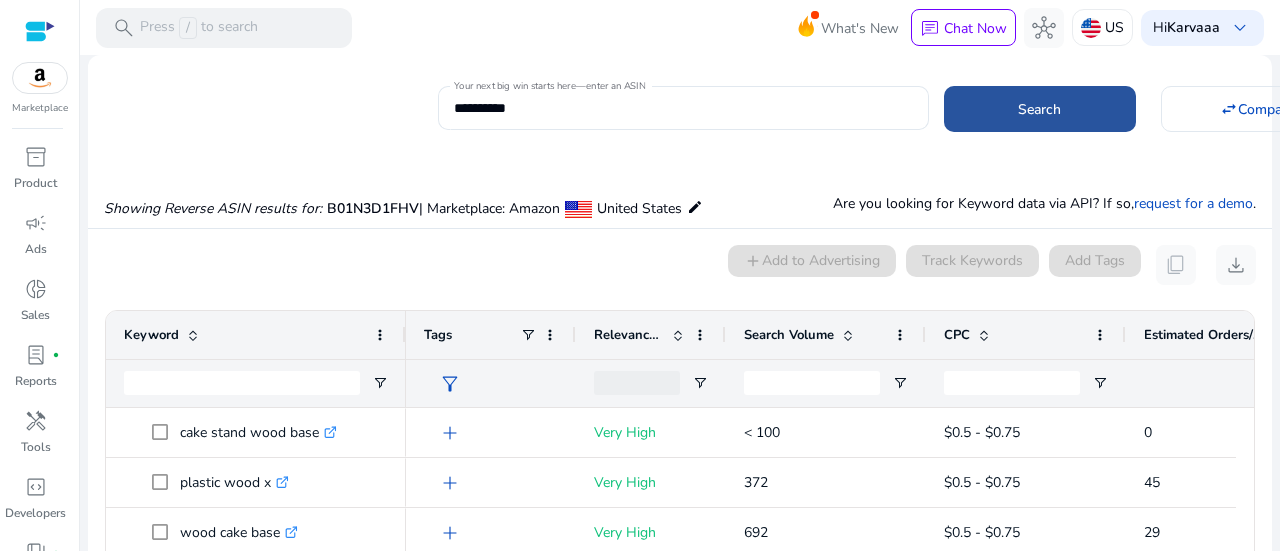 click 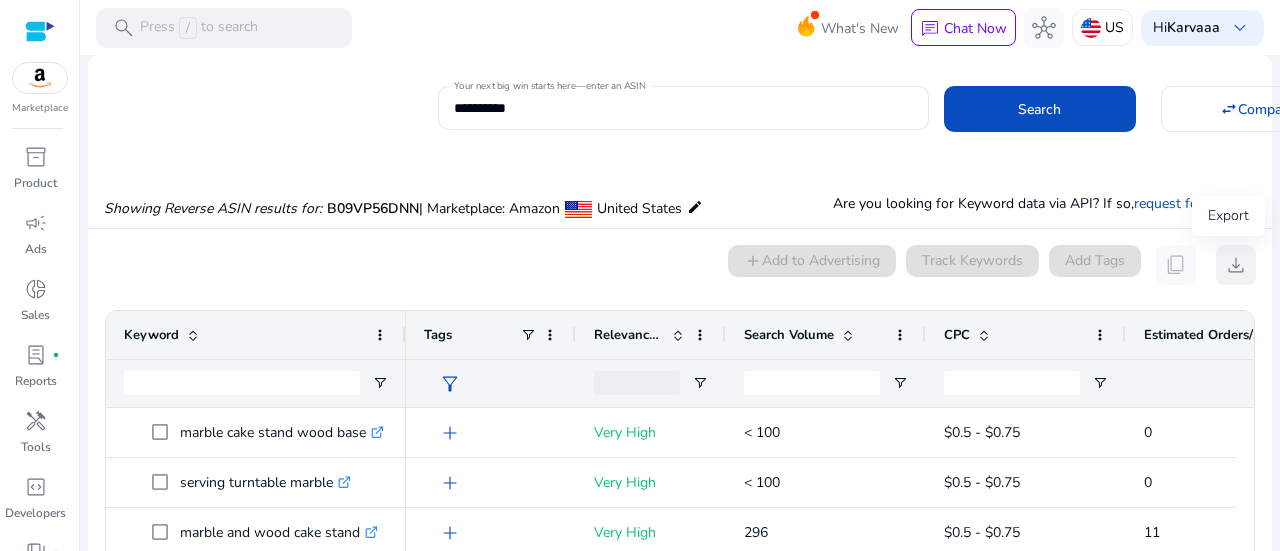 click on "download" 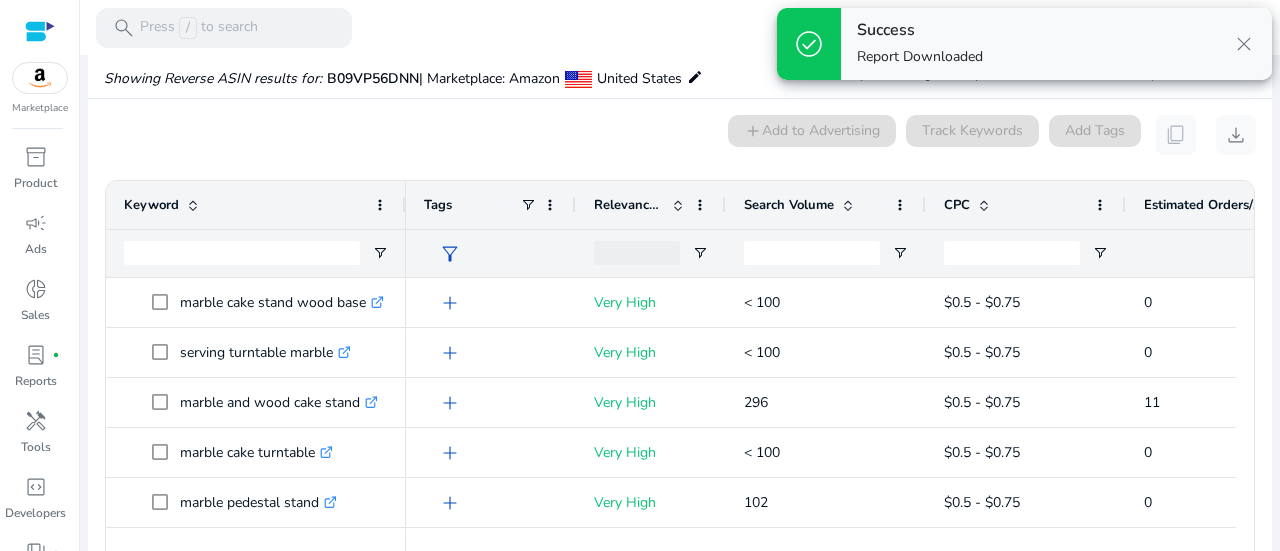 scroll, scrollTop: 146, scrollLeft: 0, axis: vertical 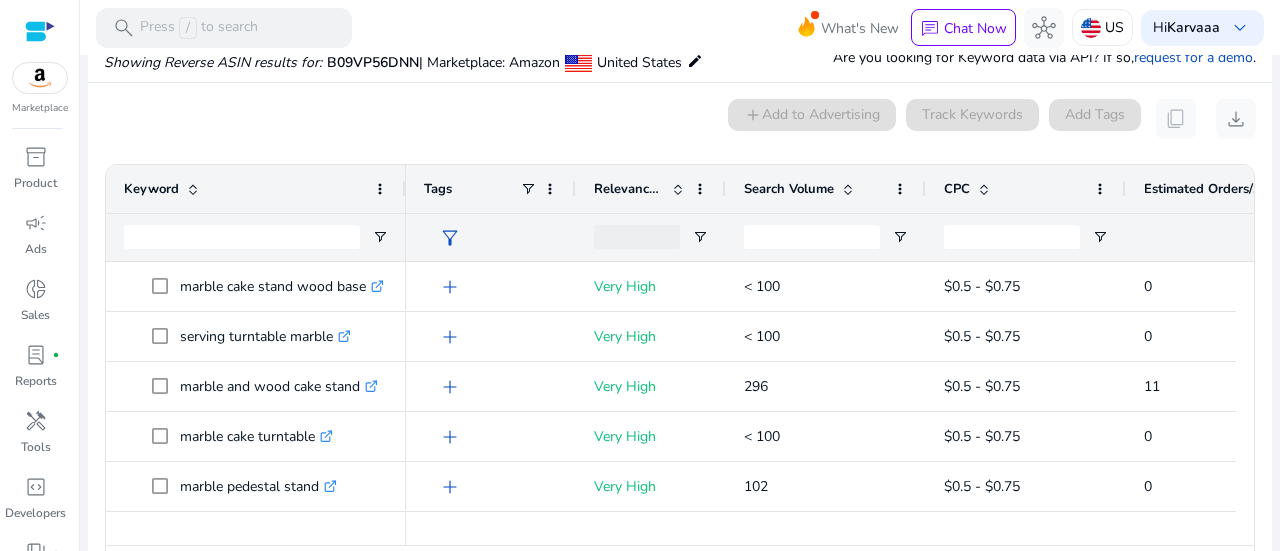 type 